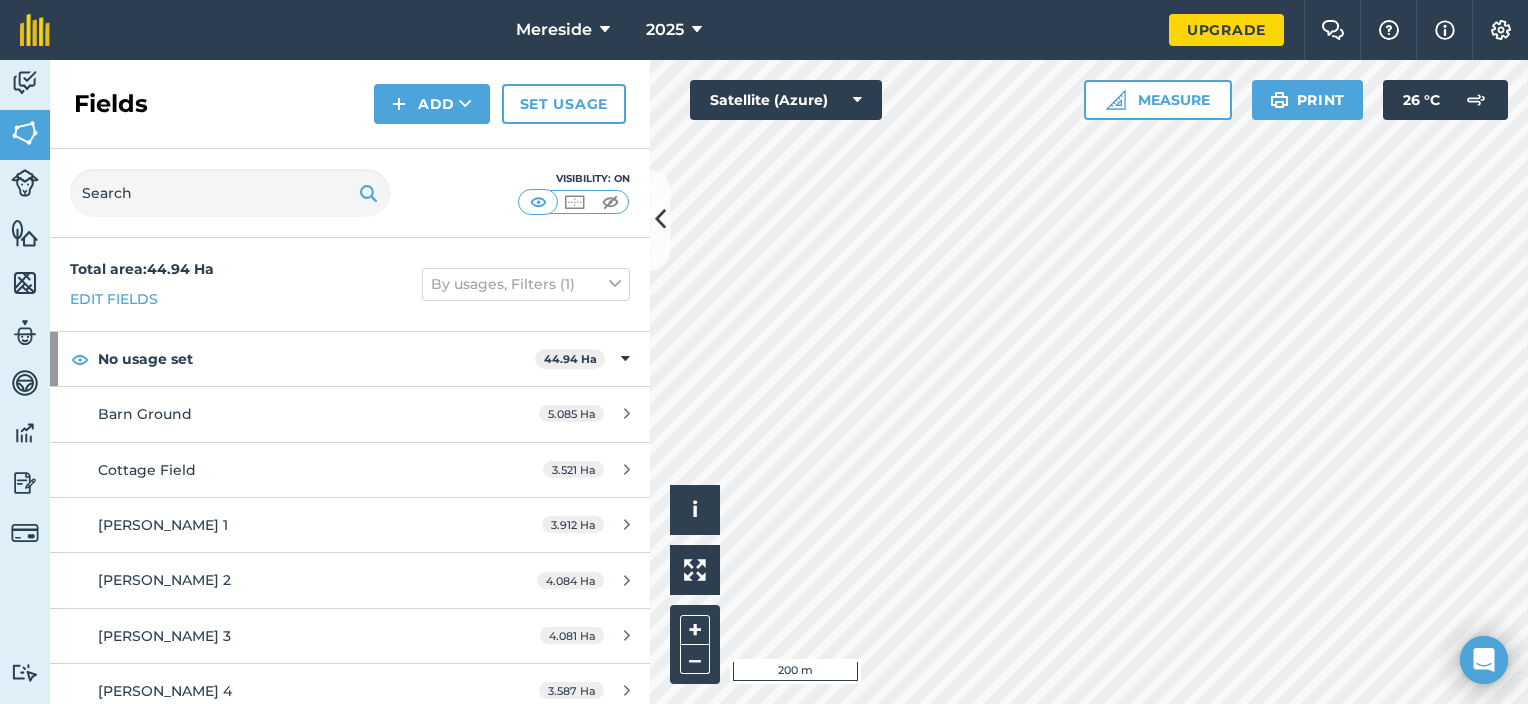 scroll, scrollTop: 0, scrollLeft: 0, axis: both 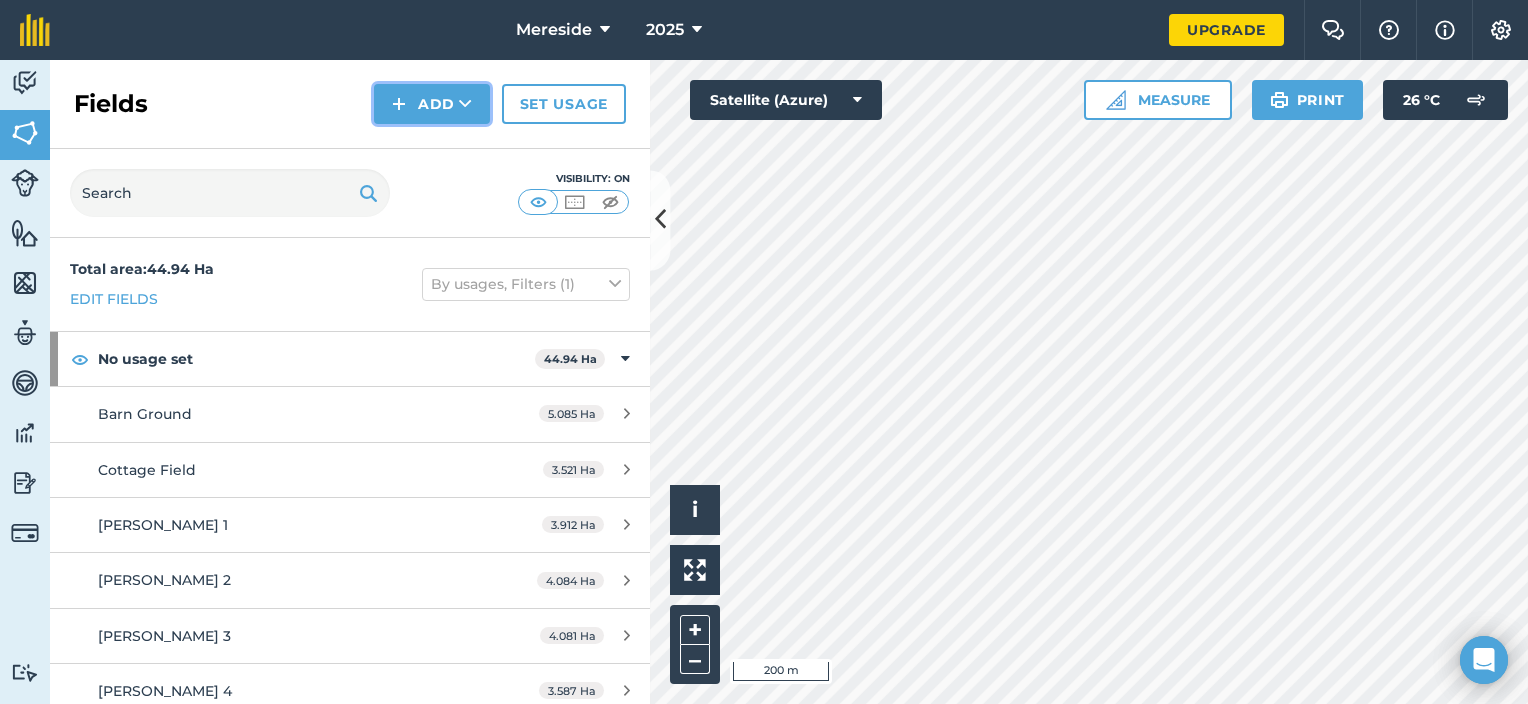 click on "Add" at bounding box center (432, 104) 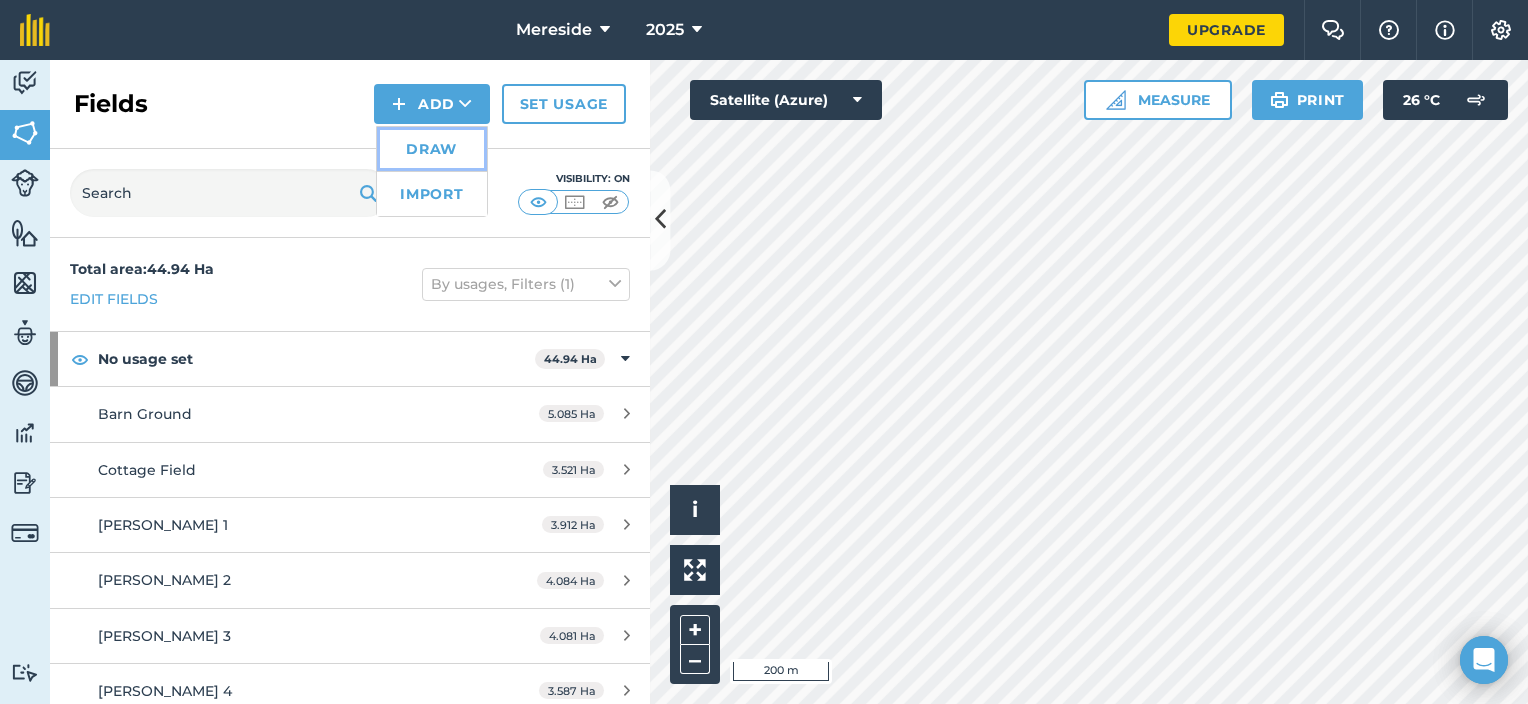 click on "Draw" at bounding box center (432, 149) 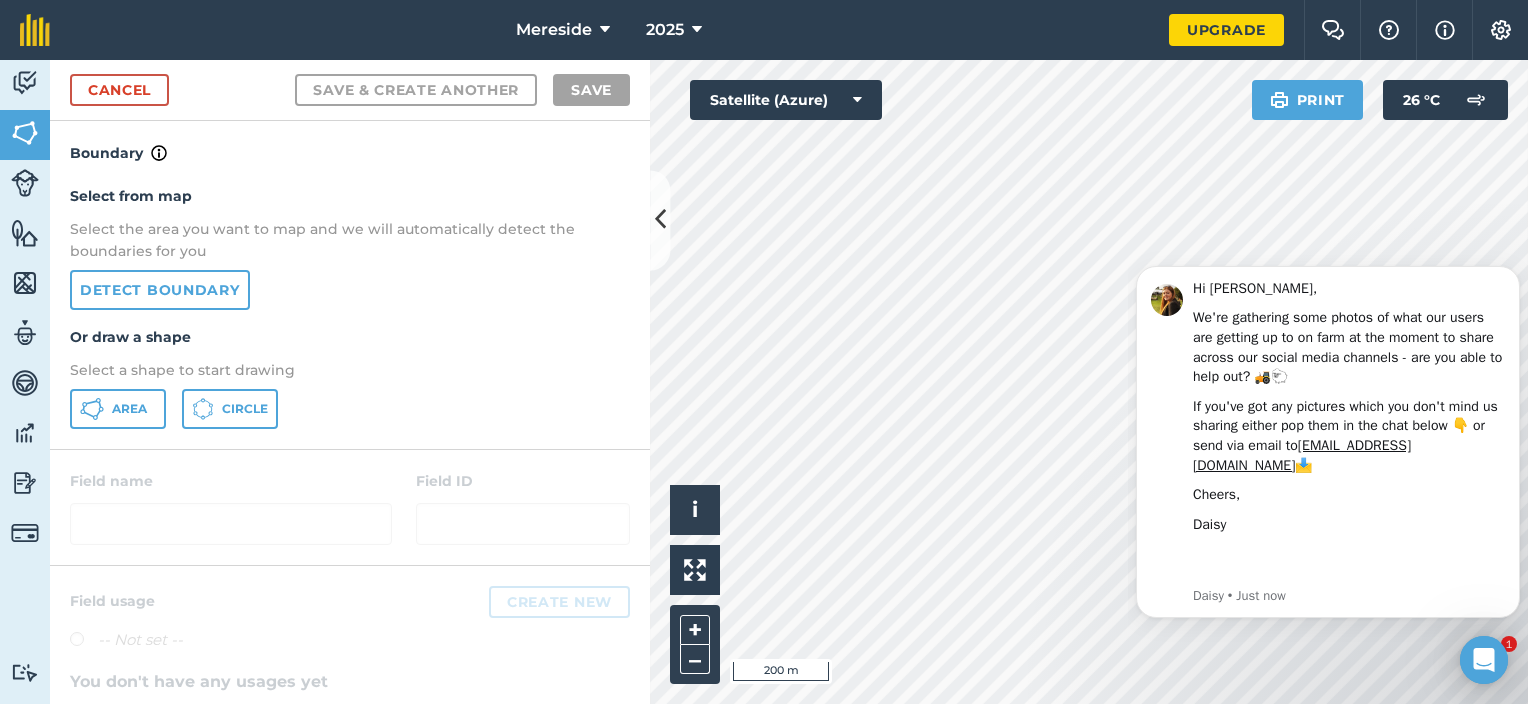 scroll, scrollTop: 0, scrollLeft: 0, axis: both 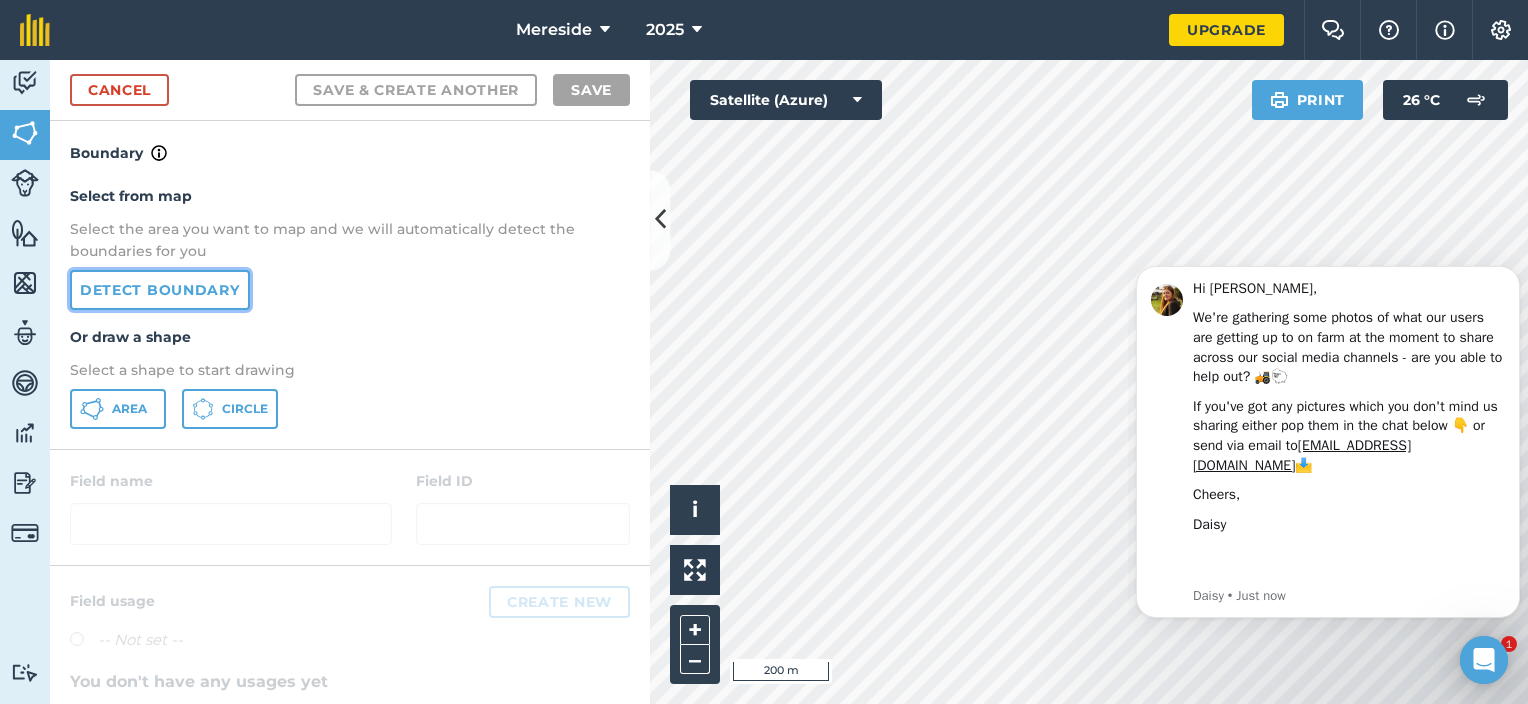 click on "Detect boundary" at bounding box center [160, 290] 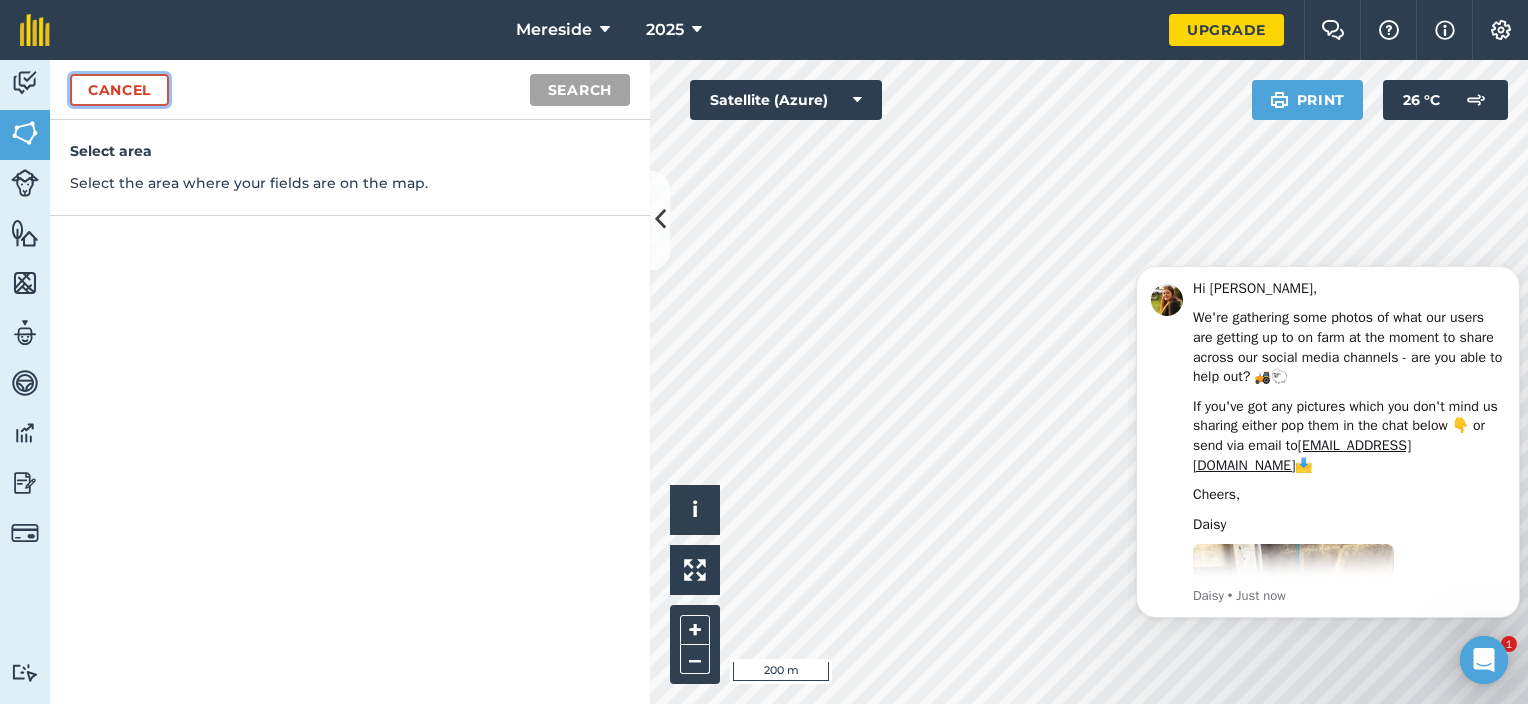 click on "Cancel" at bounding box center [119, 90] 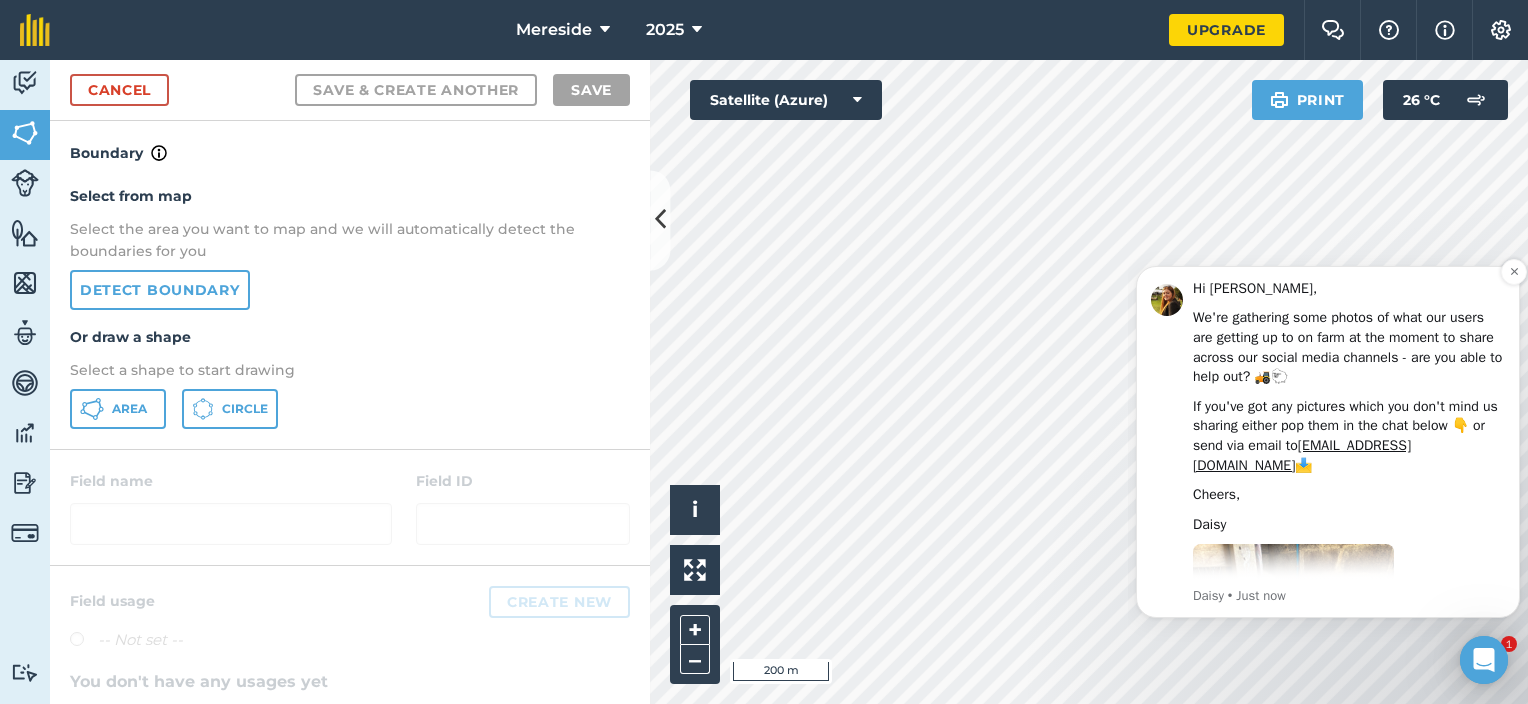 scroll, scrollTop: 432, scrollLeft: 0, axis: vertical 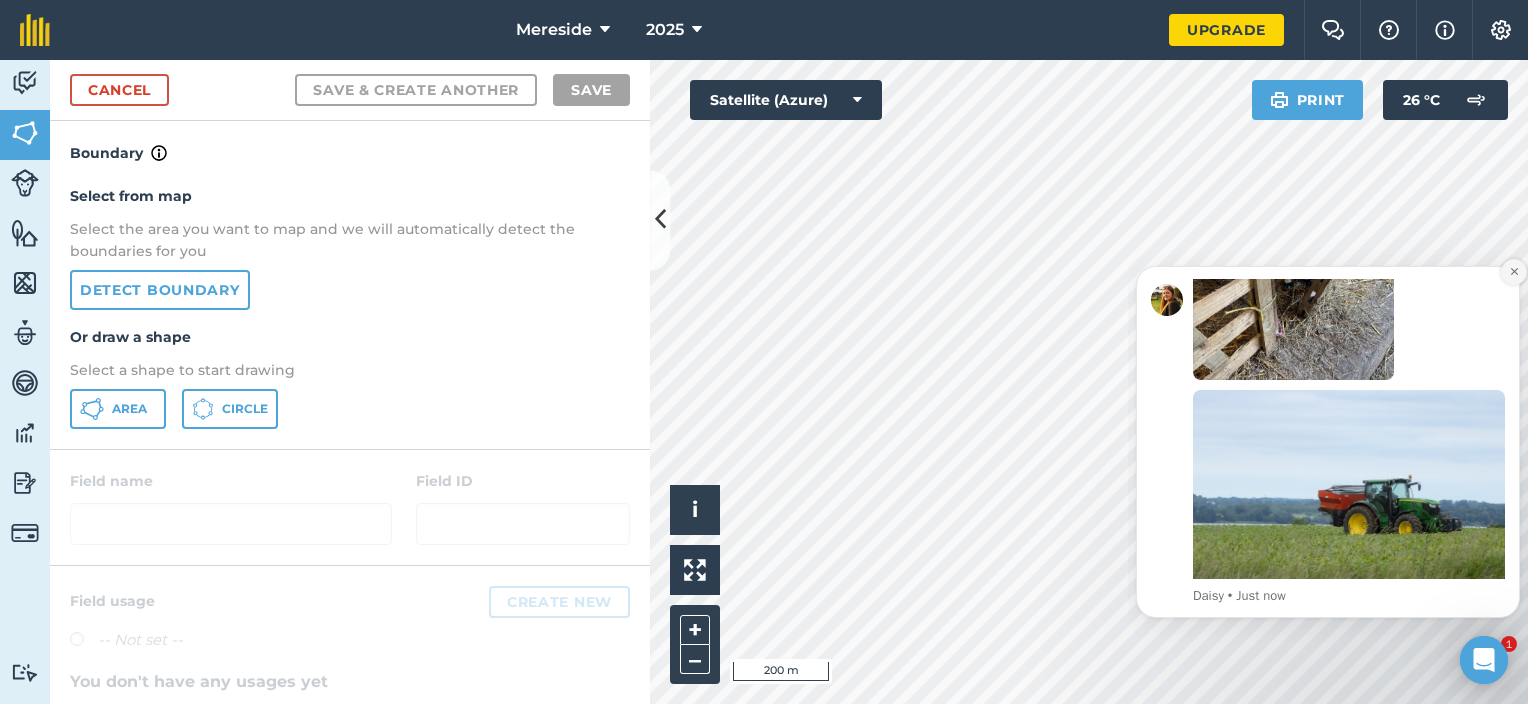 click 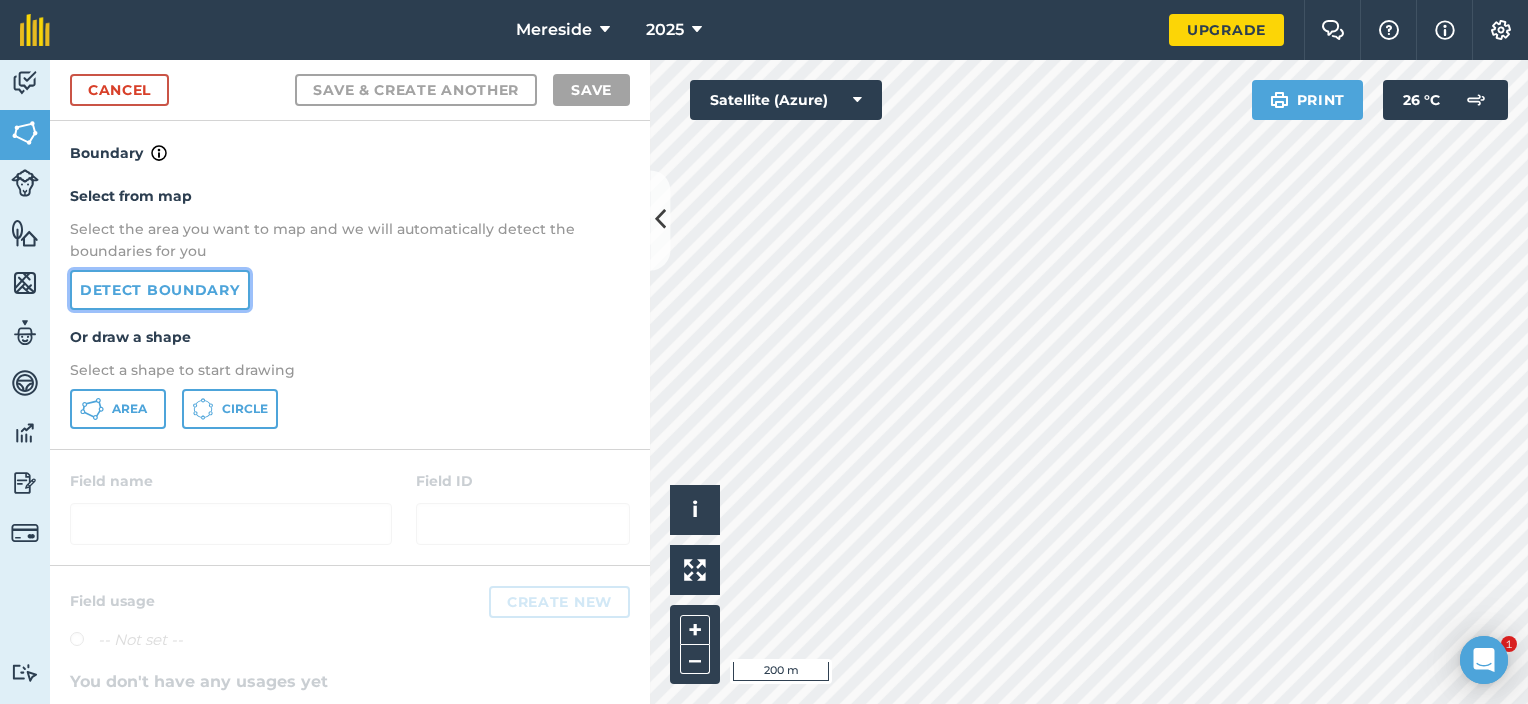 click on "Detect boundary" at bounding box center [160, 290] 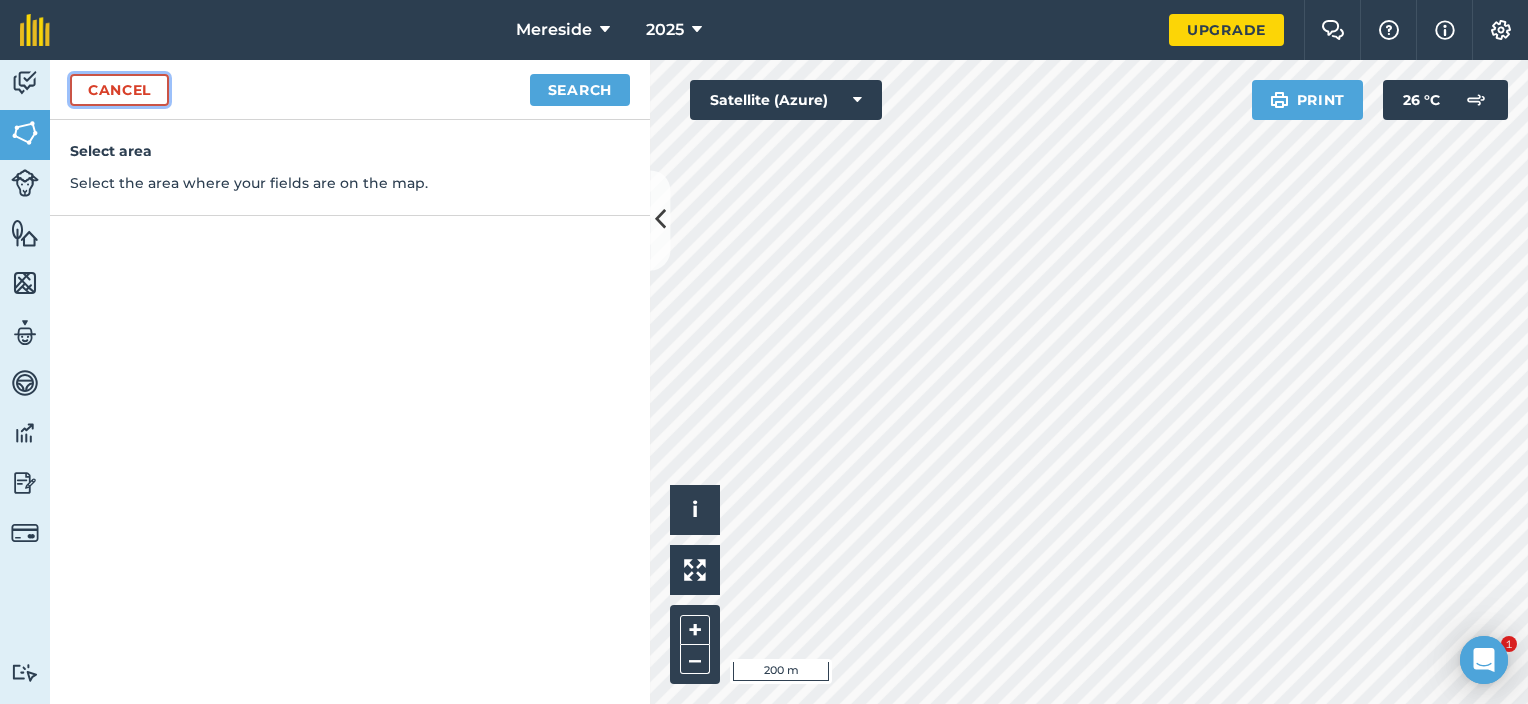 click on "Cancel" at bounding box center [119, 90] 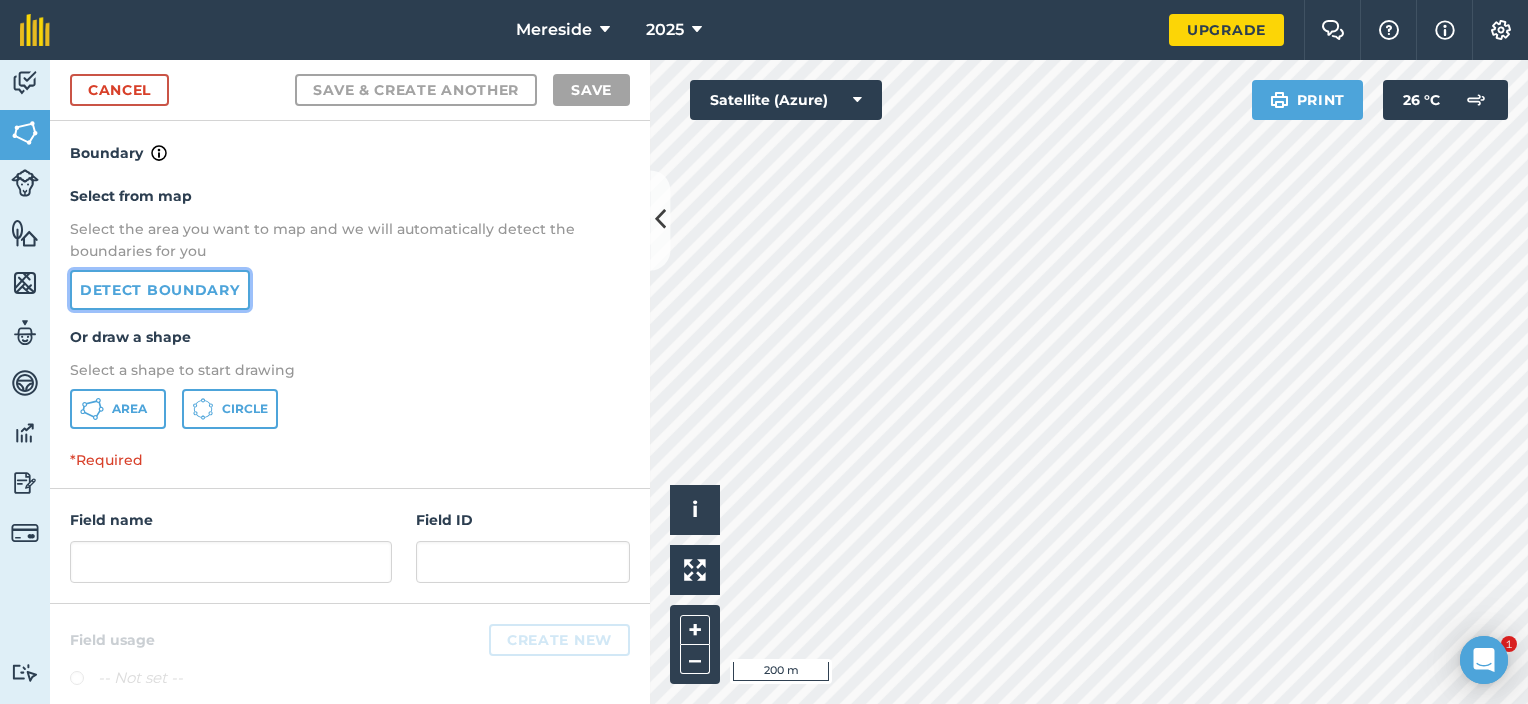 click on "Detect boundary" at bounding box center [160, 290] 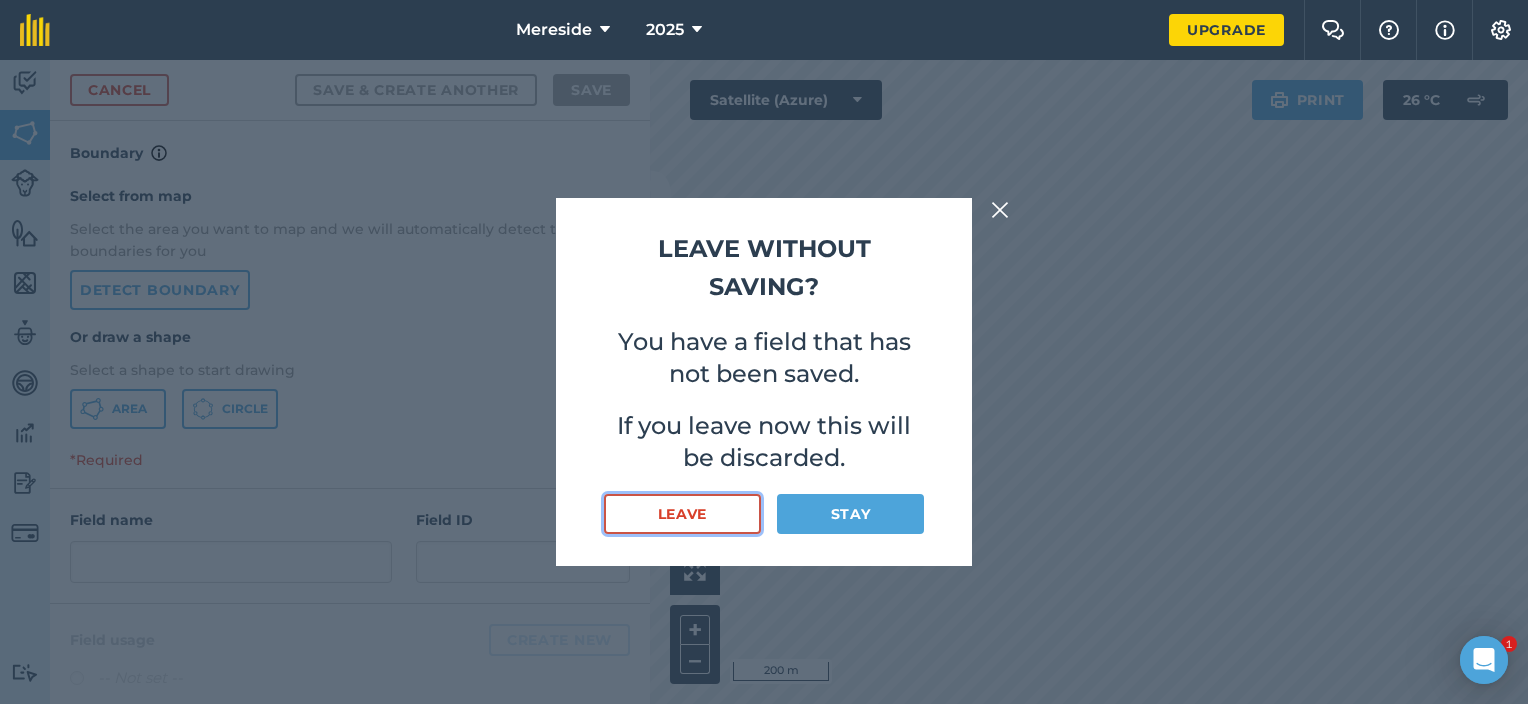 click on "Leave" at bounding box center (682, 514) 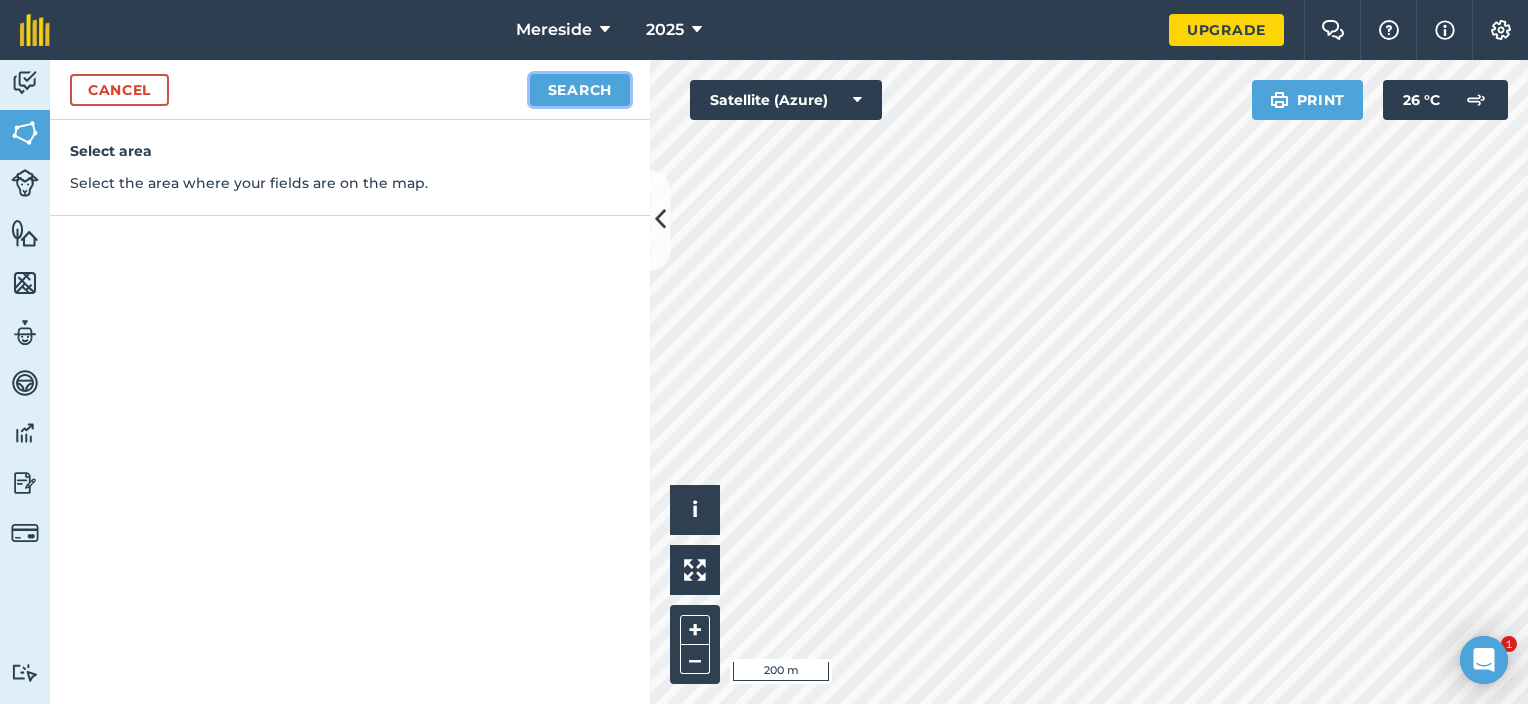 click on "Search" at bounding box center (580, 90) 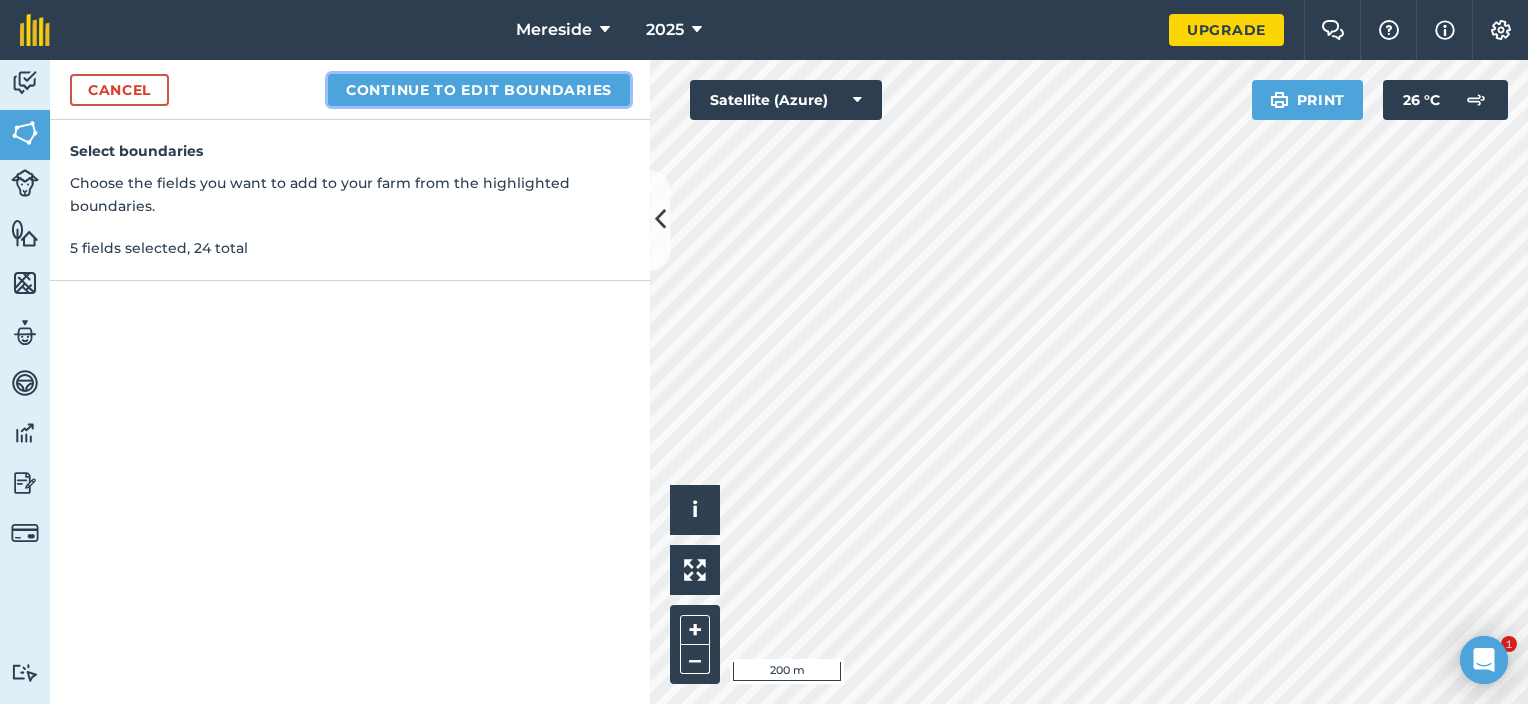 click on "Continue to edit boundaries" at bounding box center [479, 90] 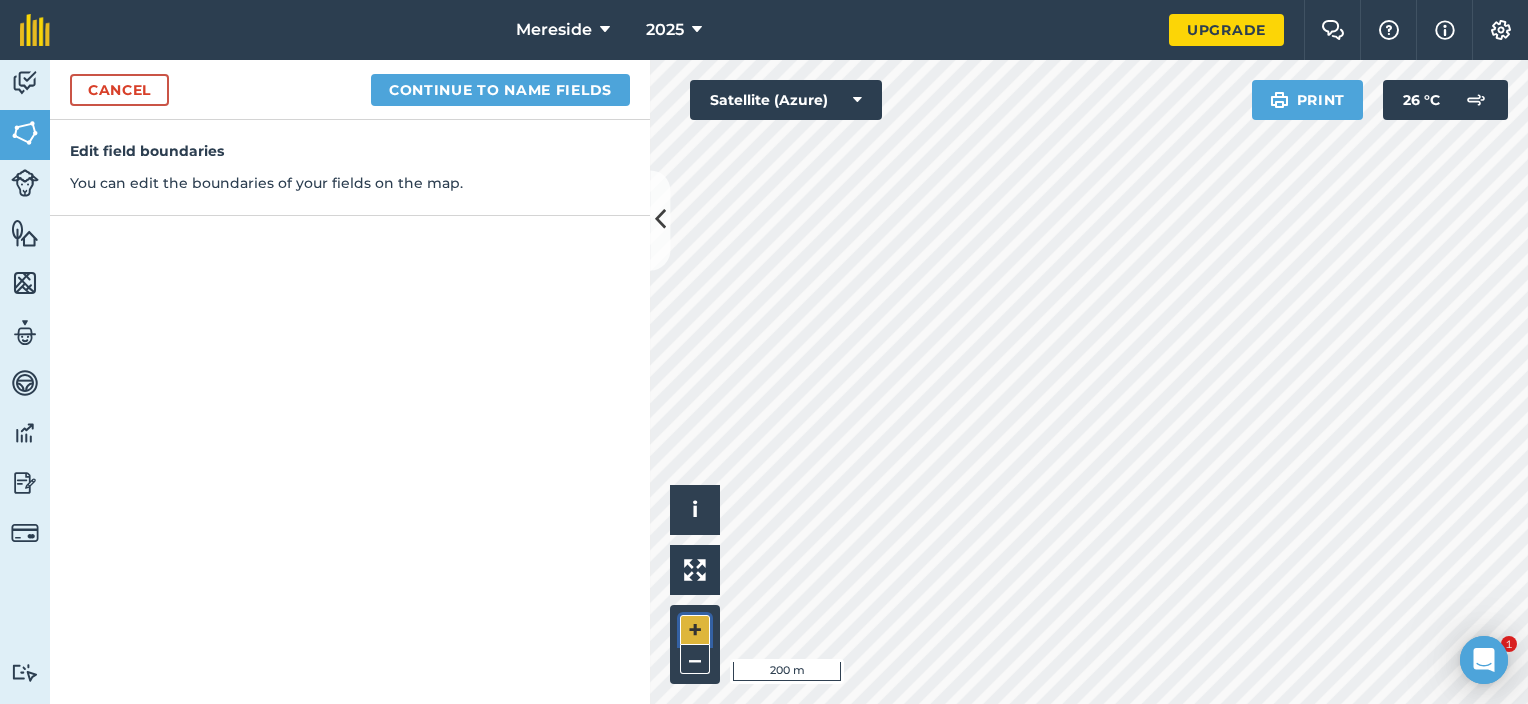click on "+" at bounding box center (695, 630) 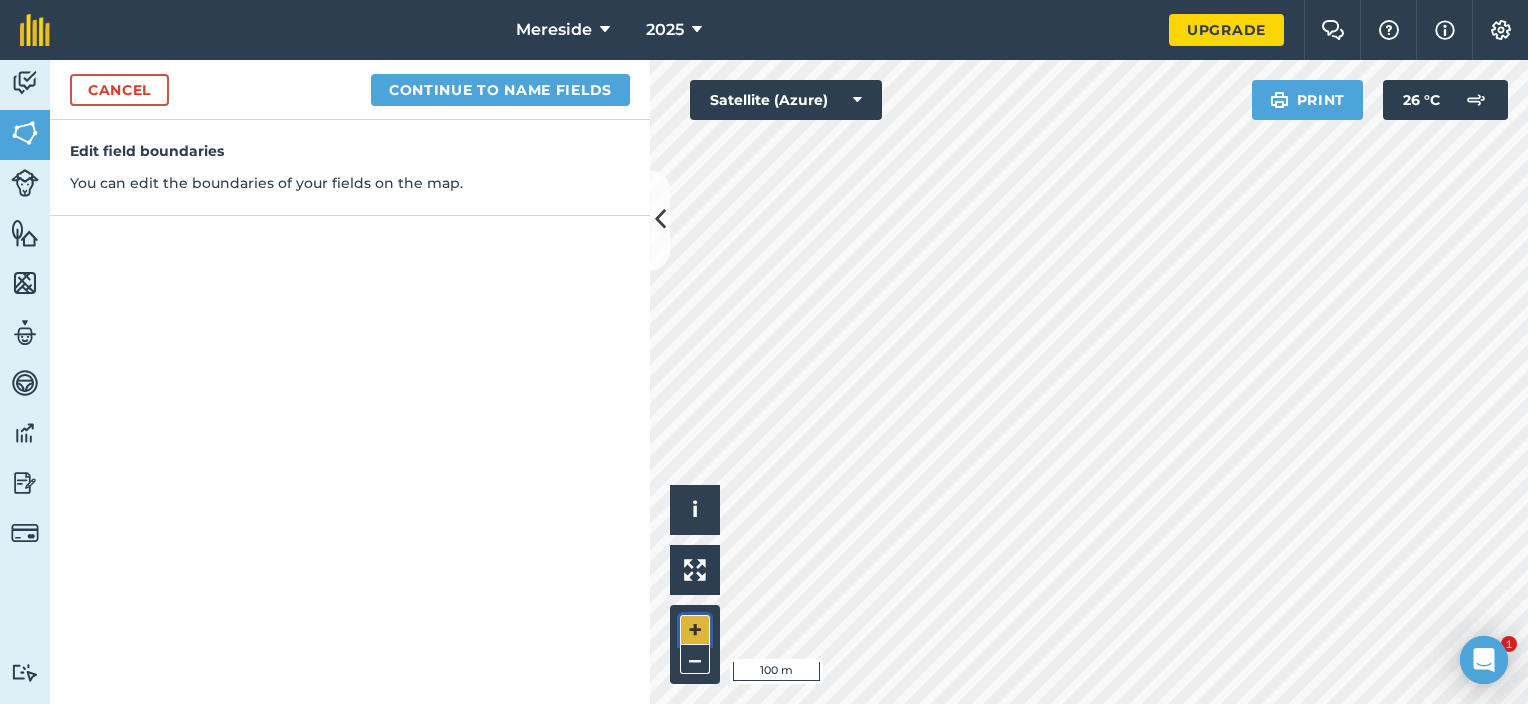 click on "+" at bounding box center [695, 630] 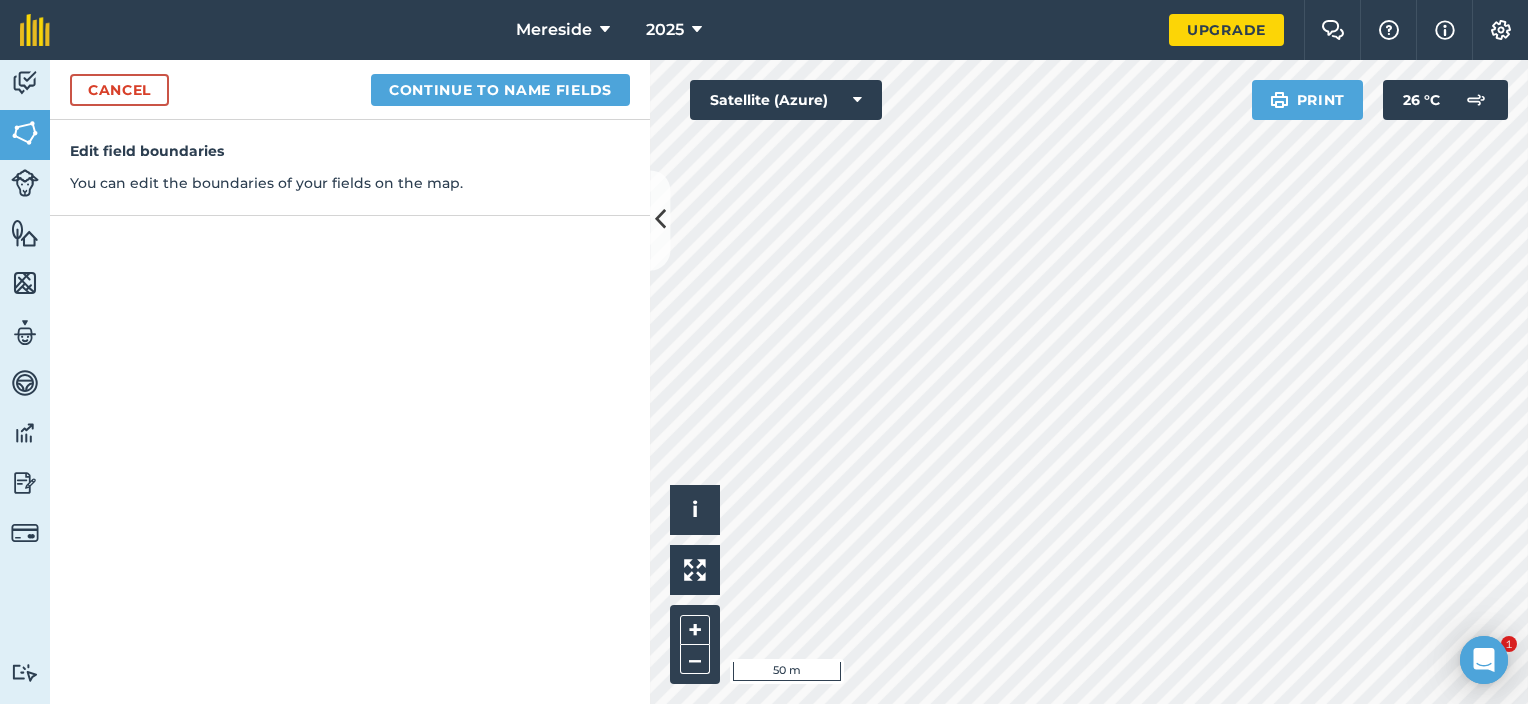 click on "Mereside 2025 Upgrade Farm Chat Help Info Settings Map printing is not available on our free plan Please upgrade to our Essentials, Plus or Pro plan to access this feature. Activity Fields Livestock Features Maps Team Vehicles Data Reporting Billing Tutorials Tutorials Cancel Continue to name fields Edit field boundaries You can edit the boundaries of your fields on the map. Click to start drawing i © 2025 TomTom, Microsoft 50 m + – Satellite (Azure) Print 26   ° C
1" at bounding box center (764, 352) 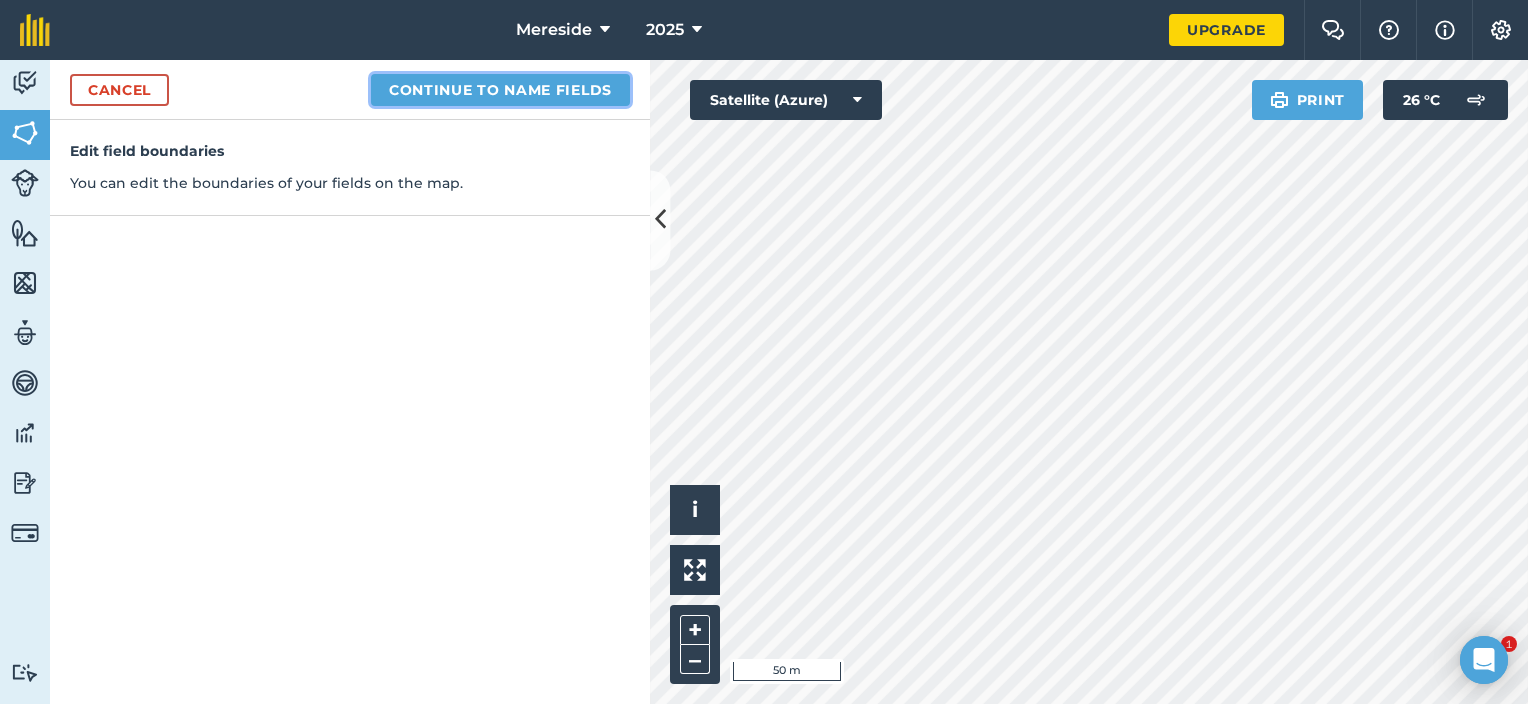 click on "Continue to name fields" at bounding box center (500, 90) 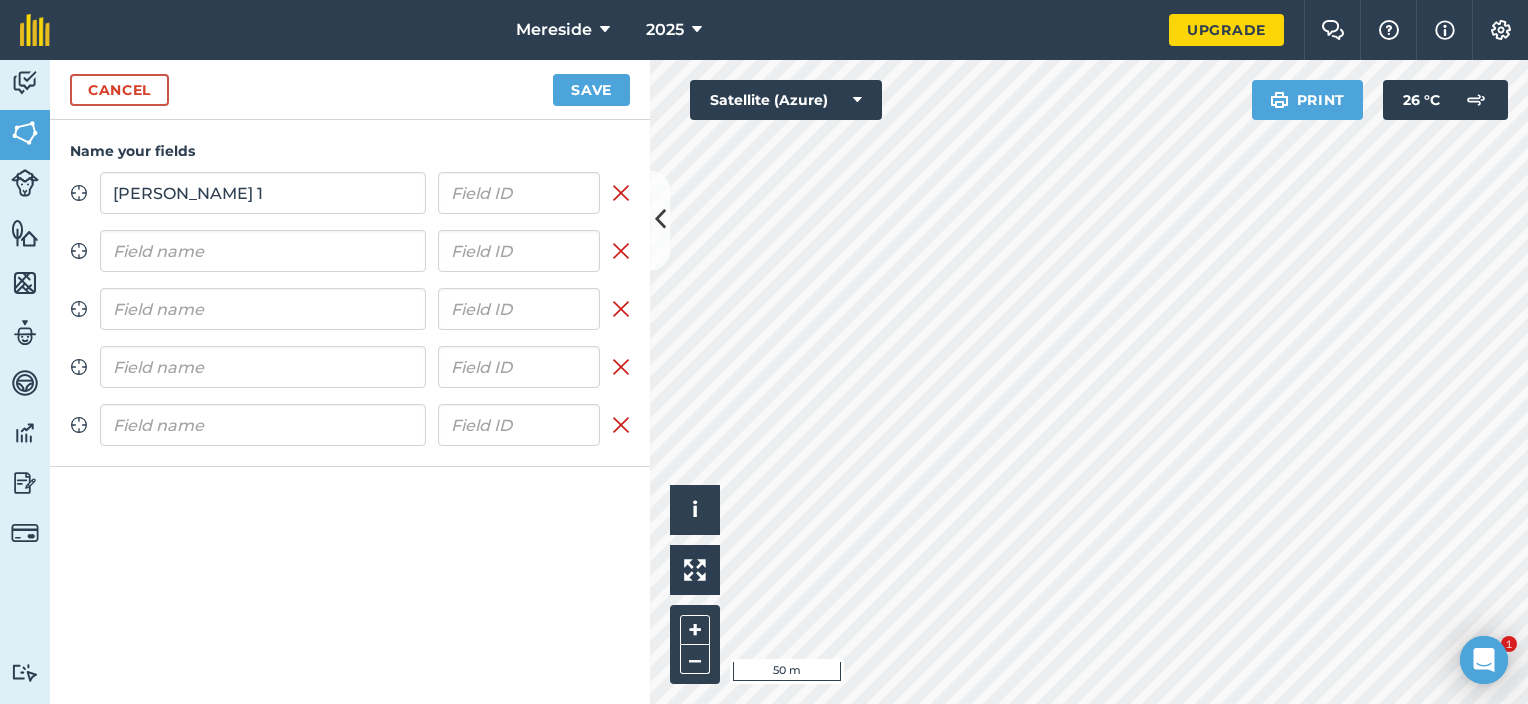 type on "[PERSON_NAME] 1" 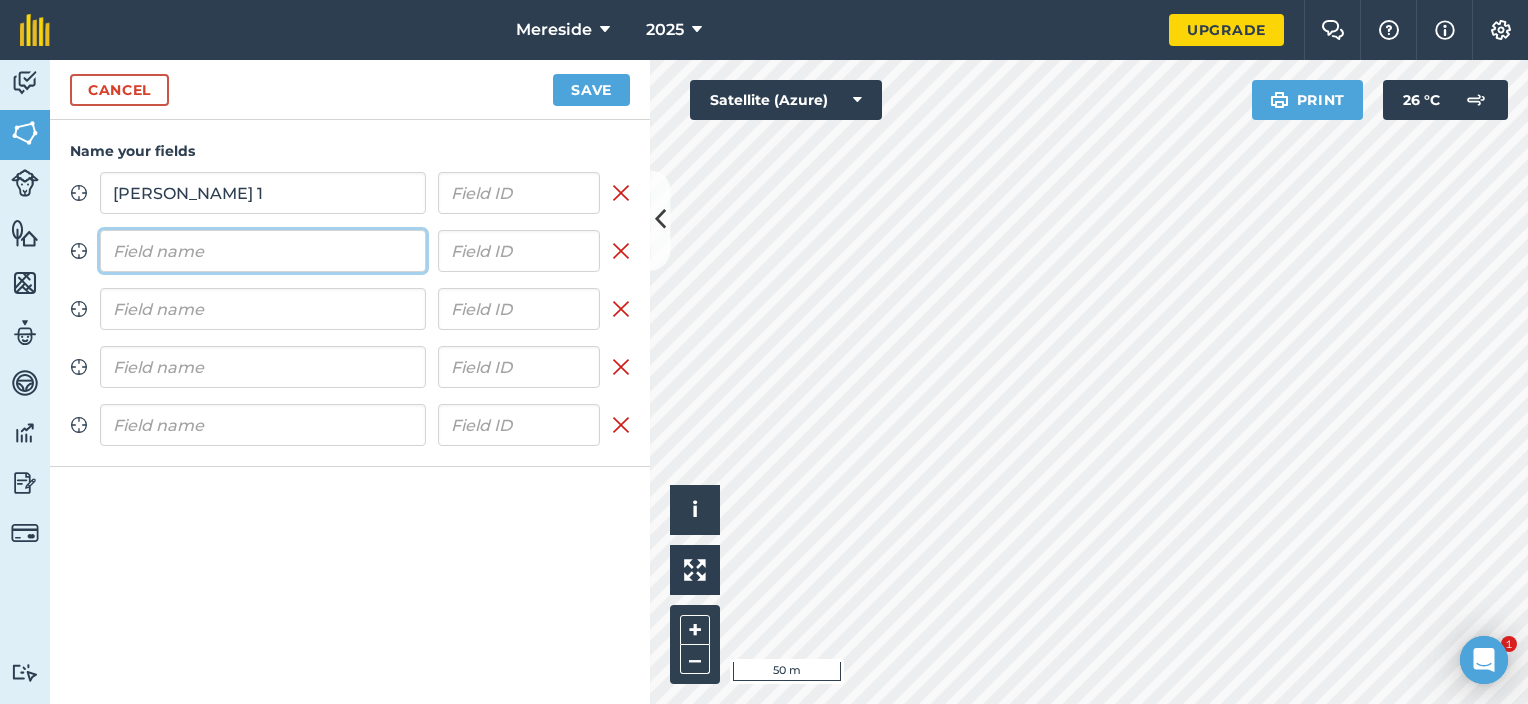 click at bounding box center [263, 251] 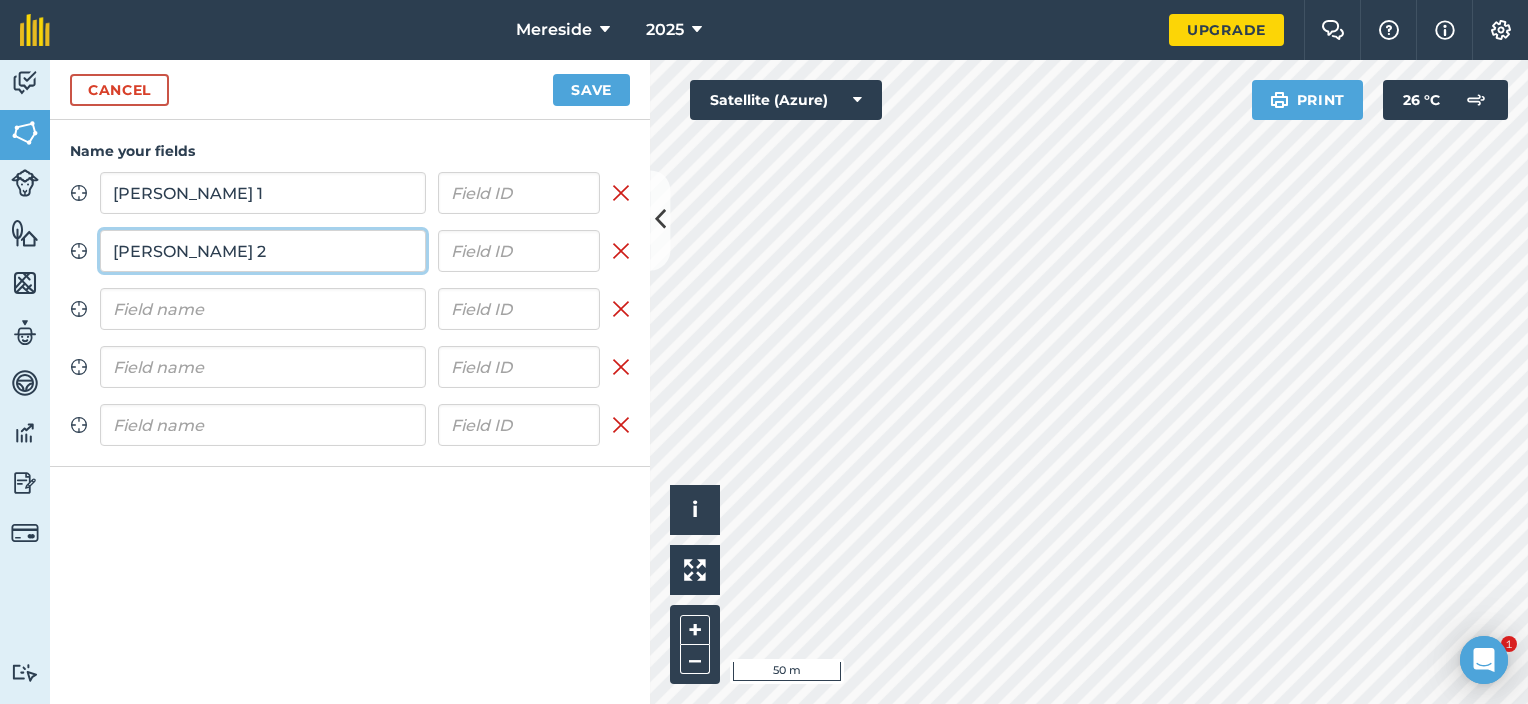 type on "[PERSON_NAME] 2" 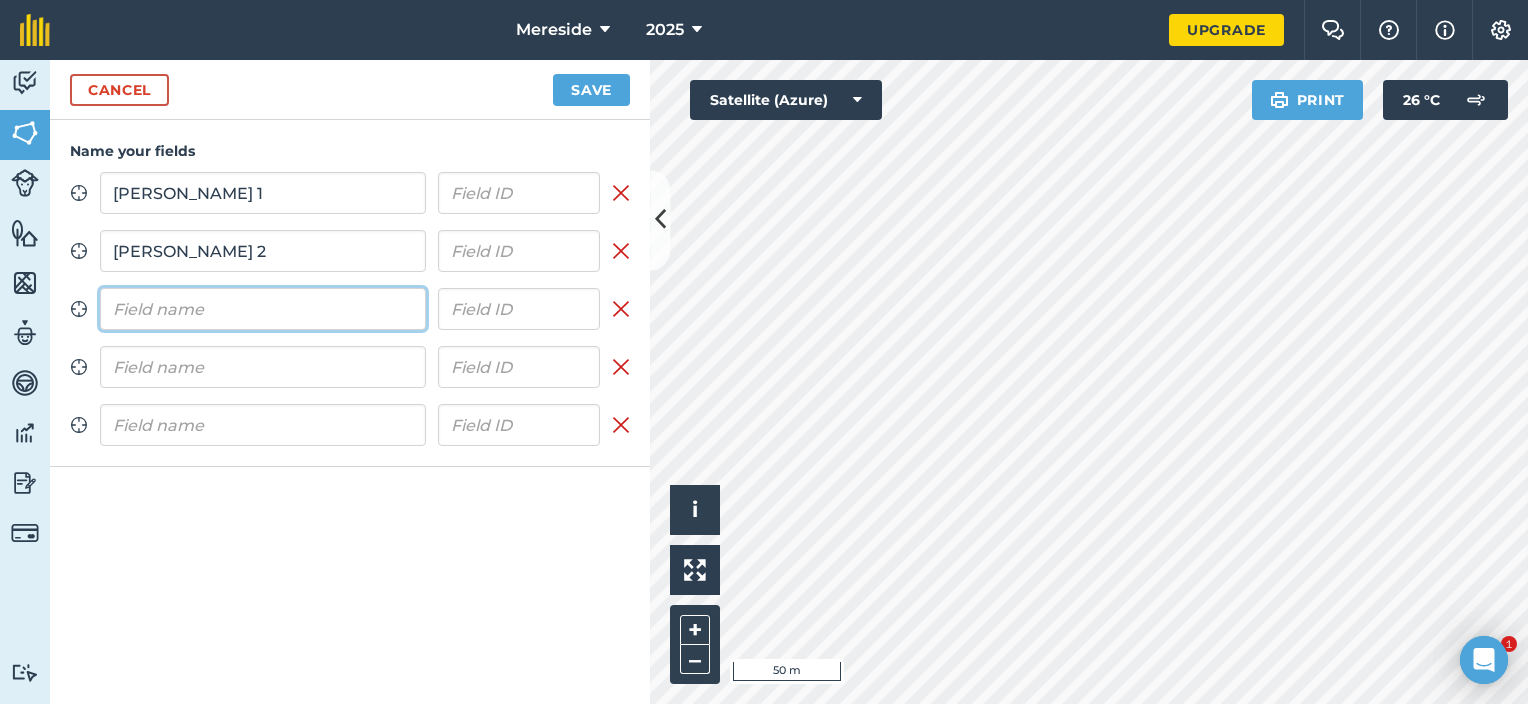 click at bounding box center [263, 309] 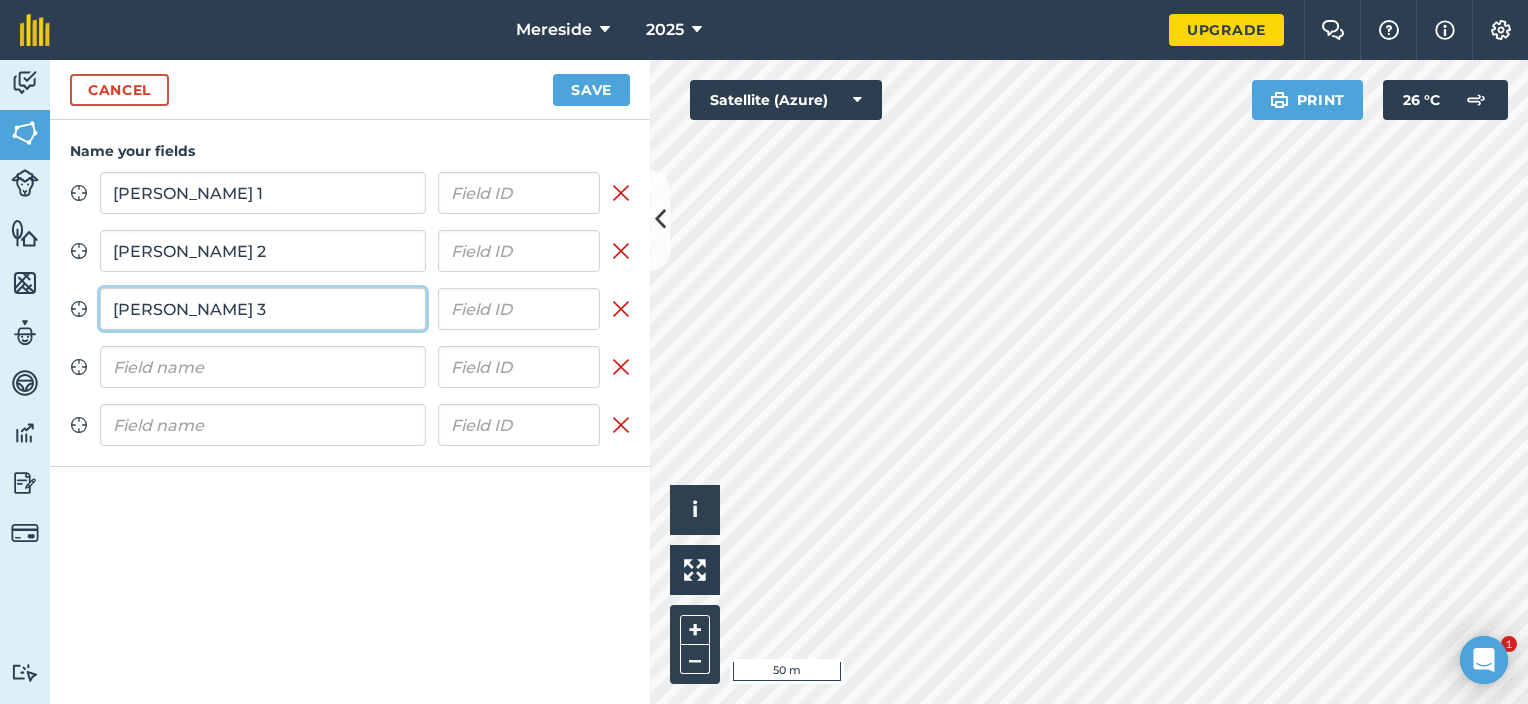 type on "[PERSON_NAME] 3" 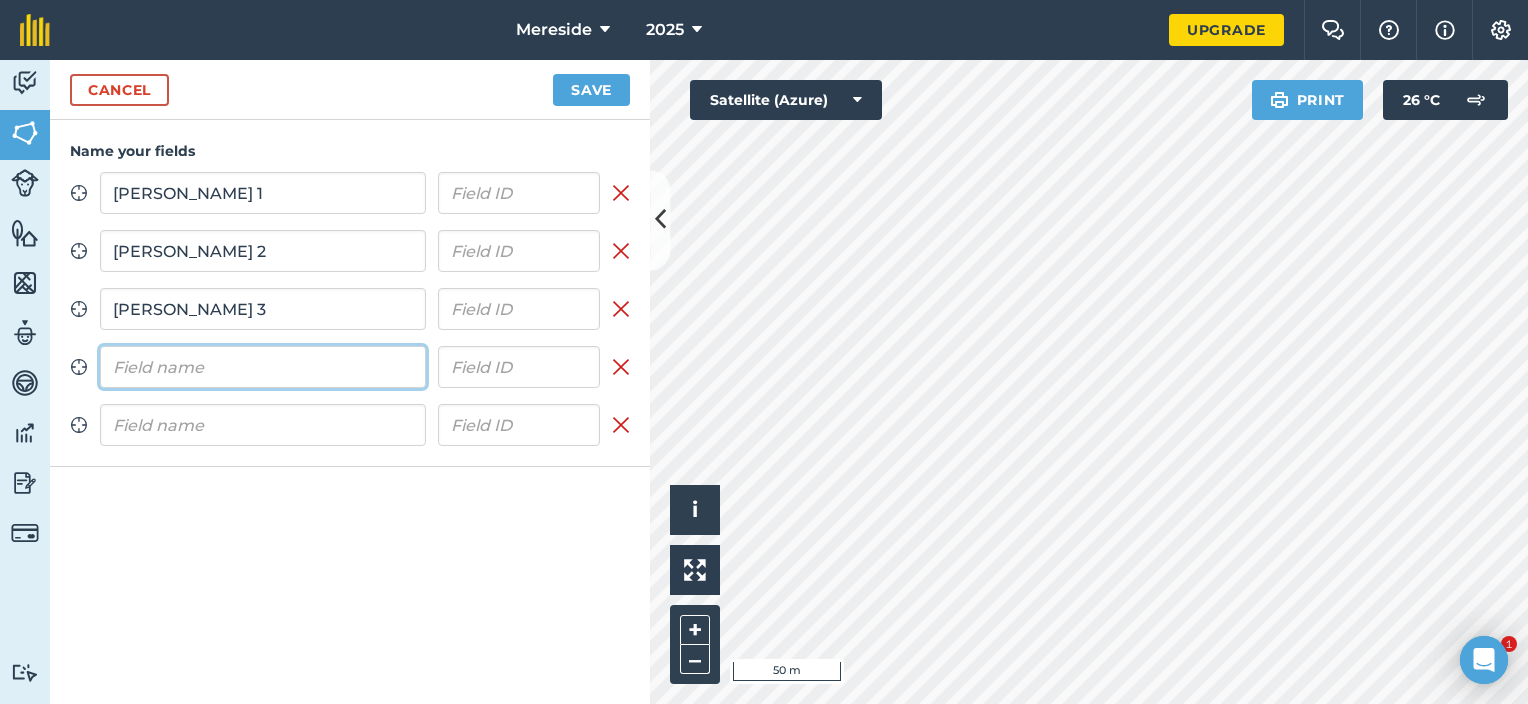 click at bounding box center (263, 367) 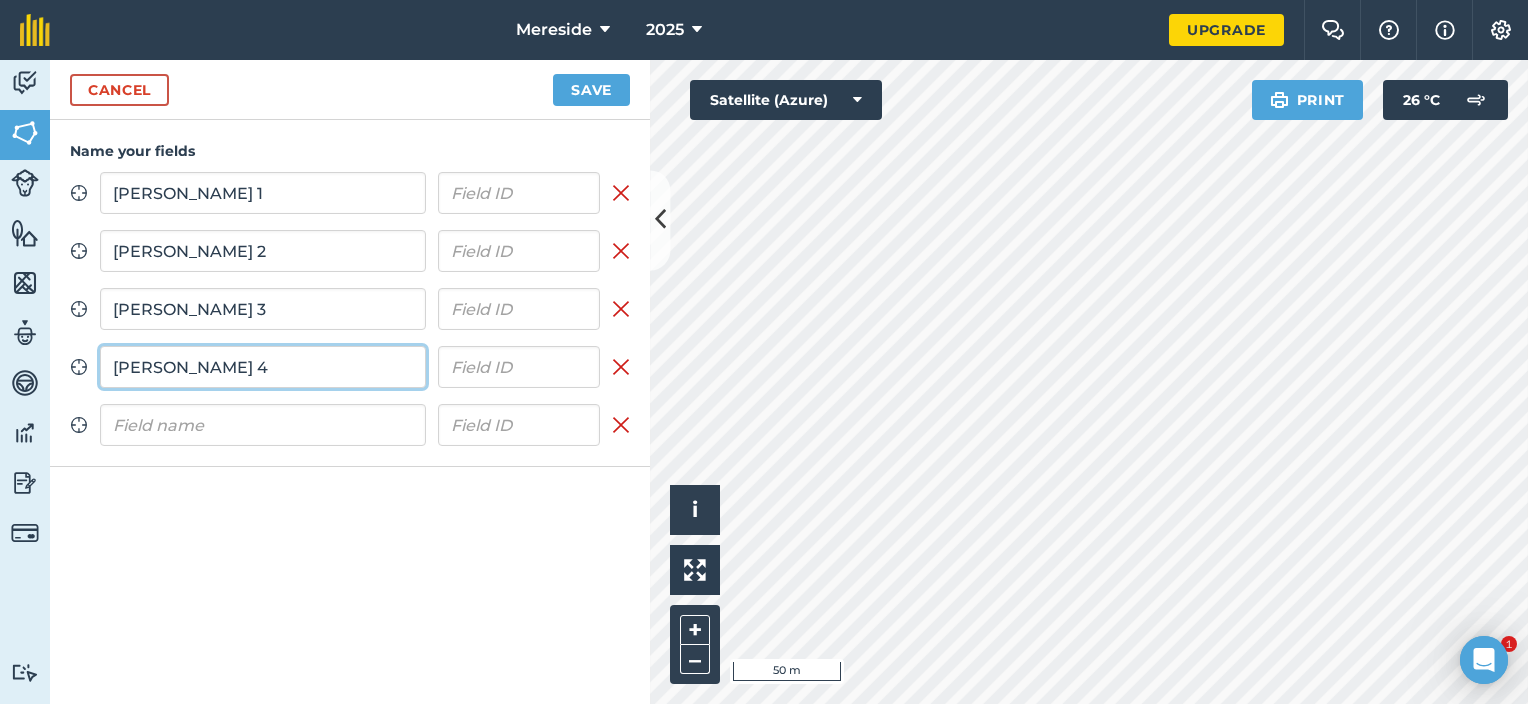 type on "[PERSON_NAME] 4" 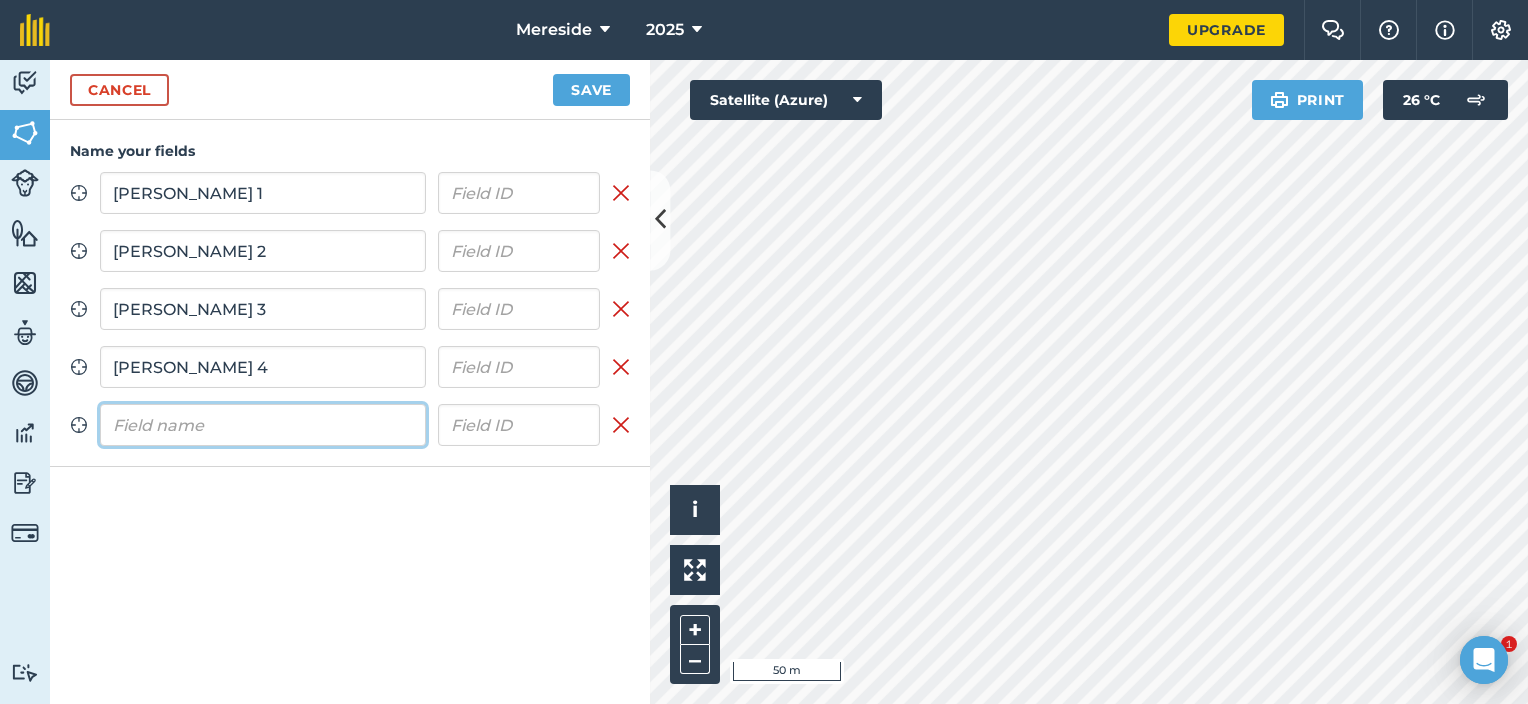 click at bounding box center [263, 425] 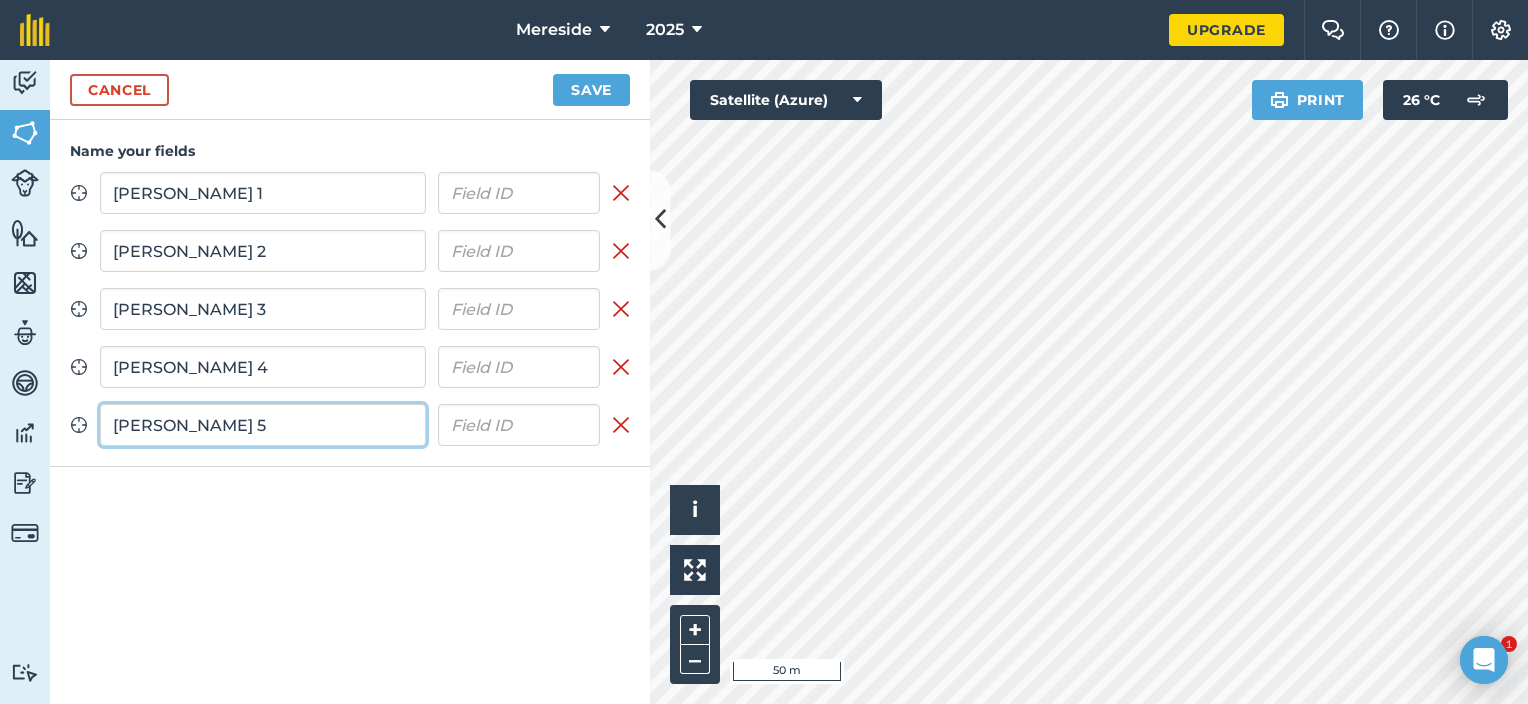 type on "[PERSON_NAME] 5" 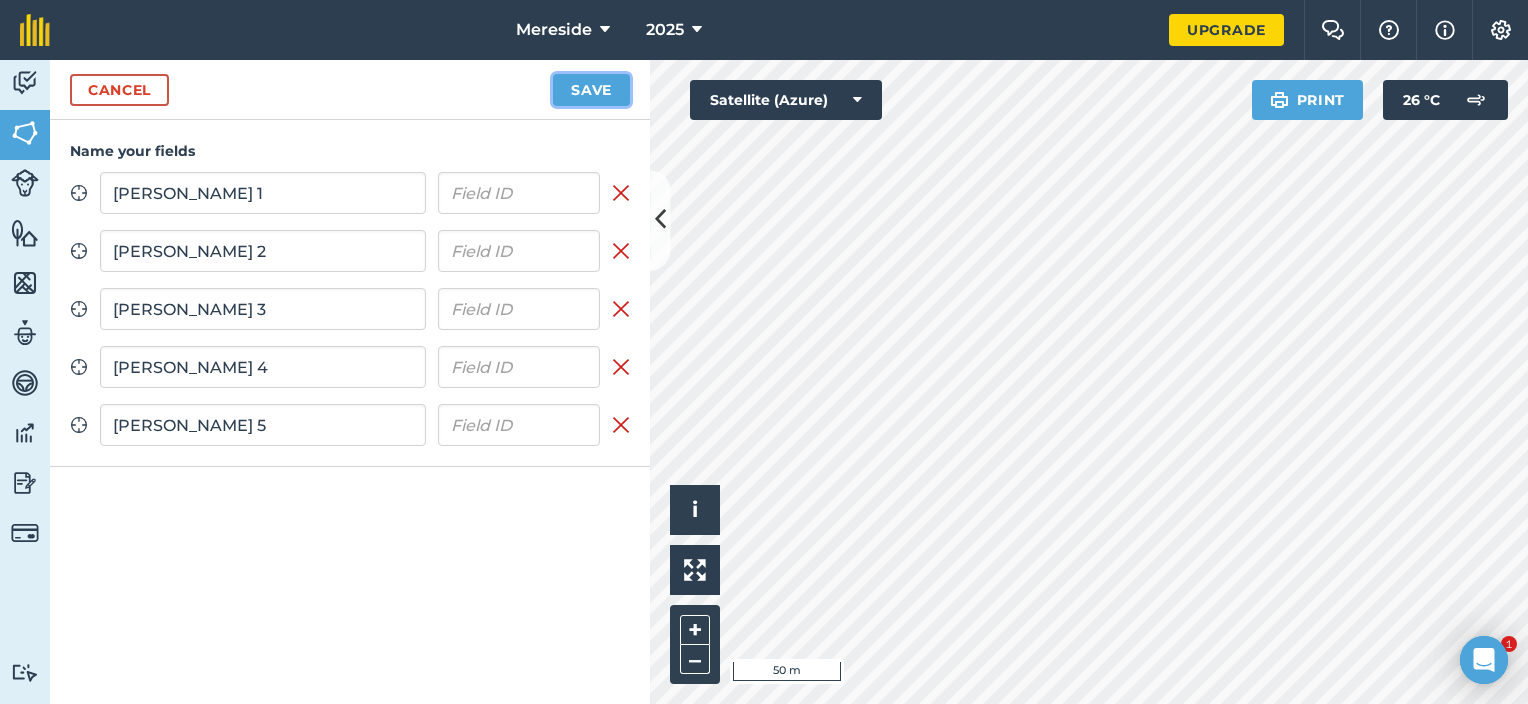 click on "Save" at bounding box center [591, 90] 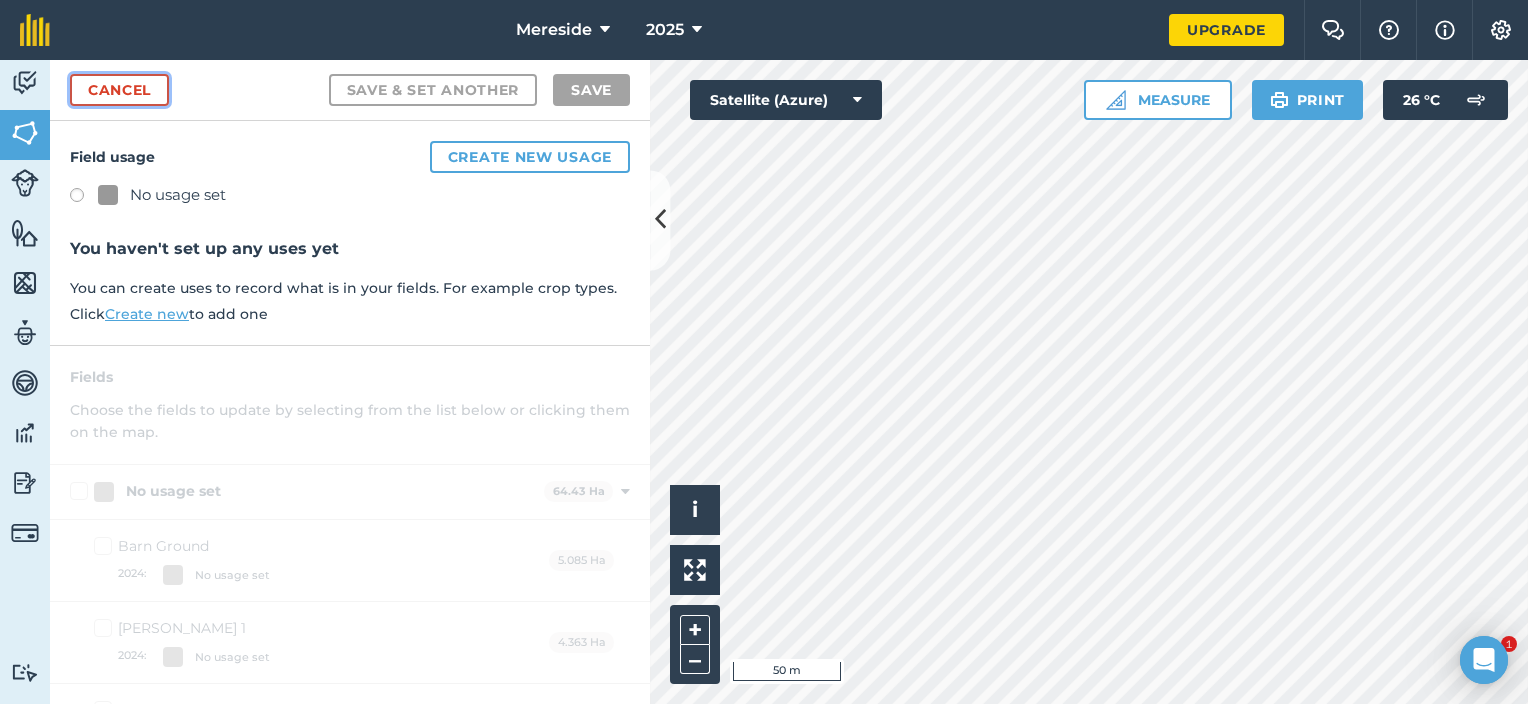 click on "Cancel" at bounding box center [119, 90] 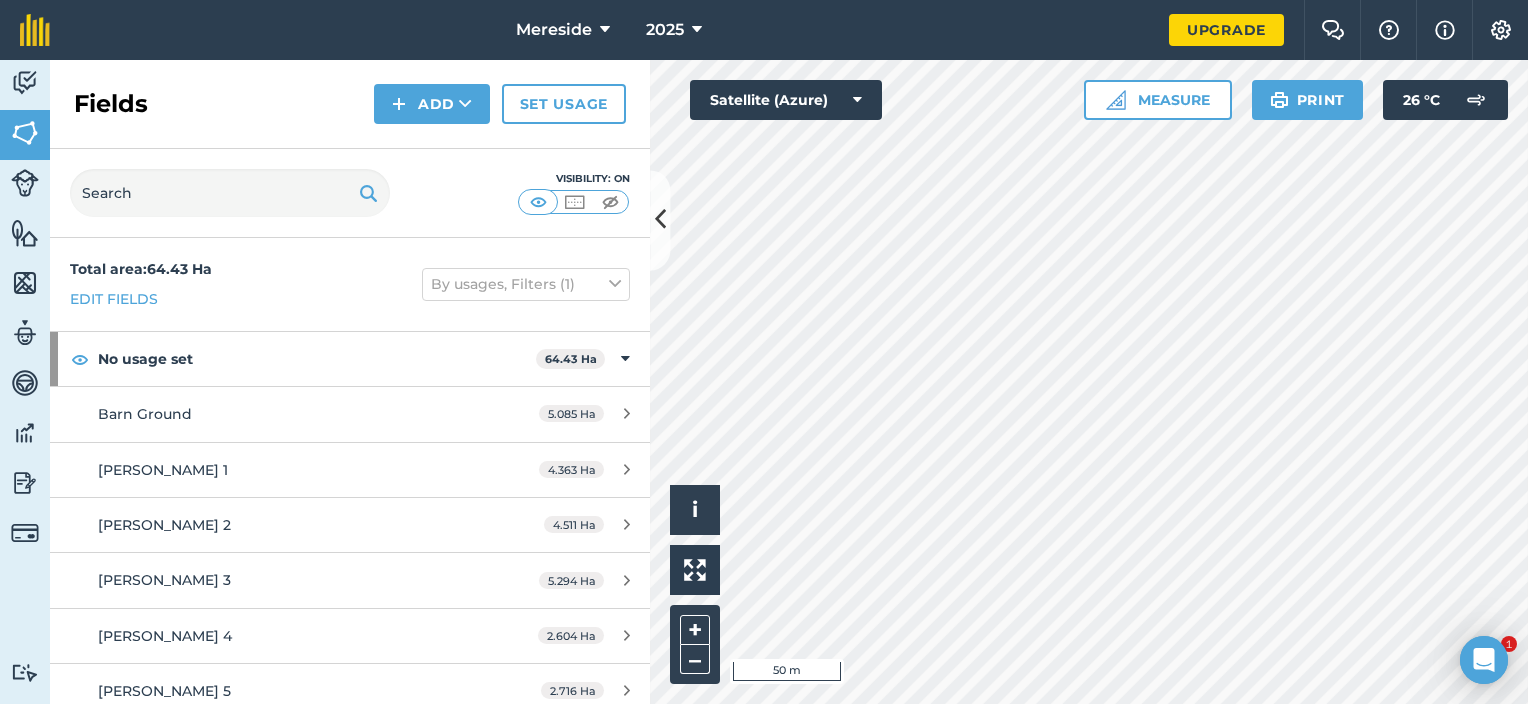 click on "Total area :  64.43   Ha Edit fields By usages, Filters (1)" at bounding box center (350, 284) 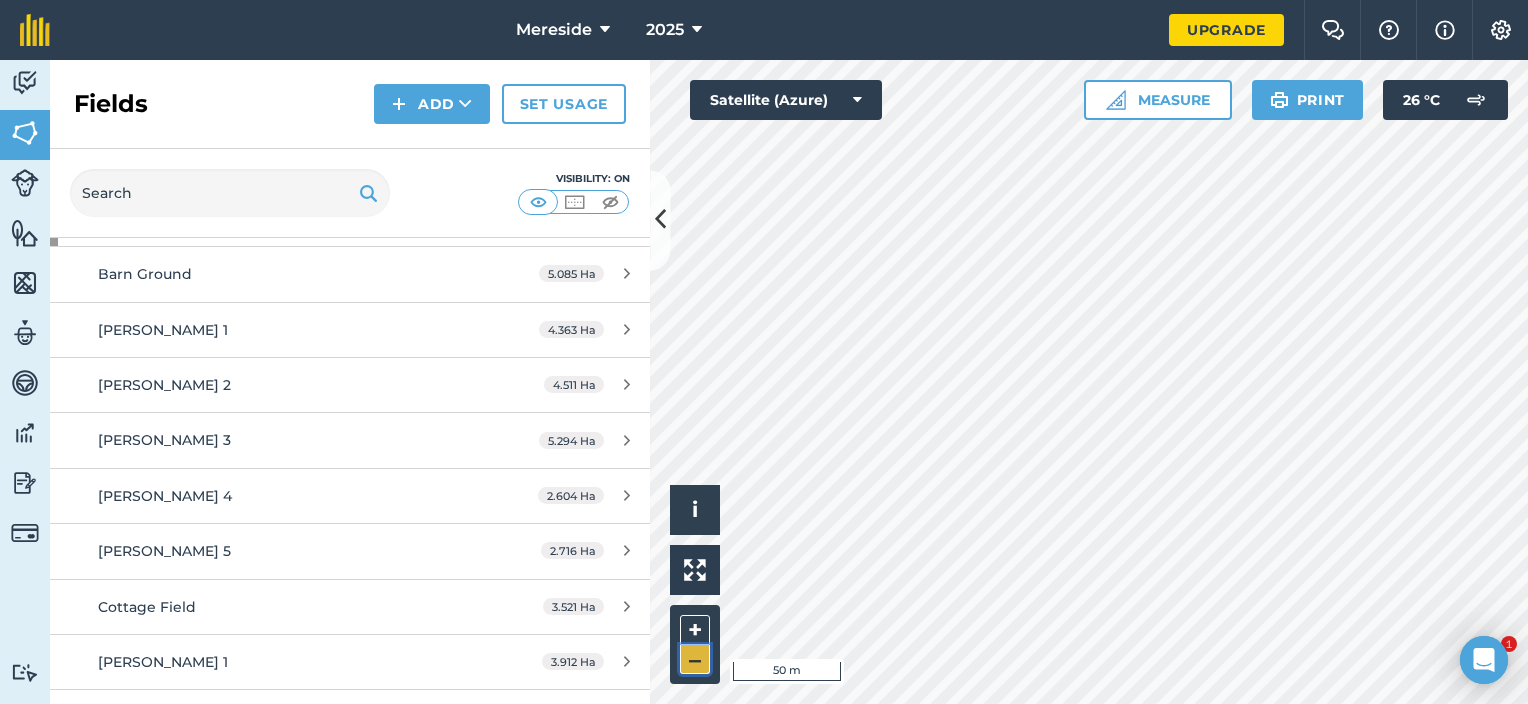 click on "–" at bounding box center (695, 659) 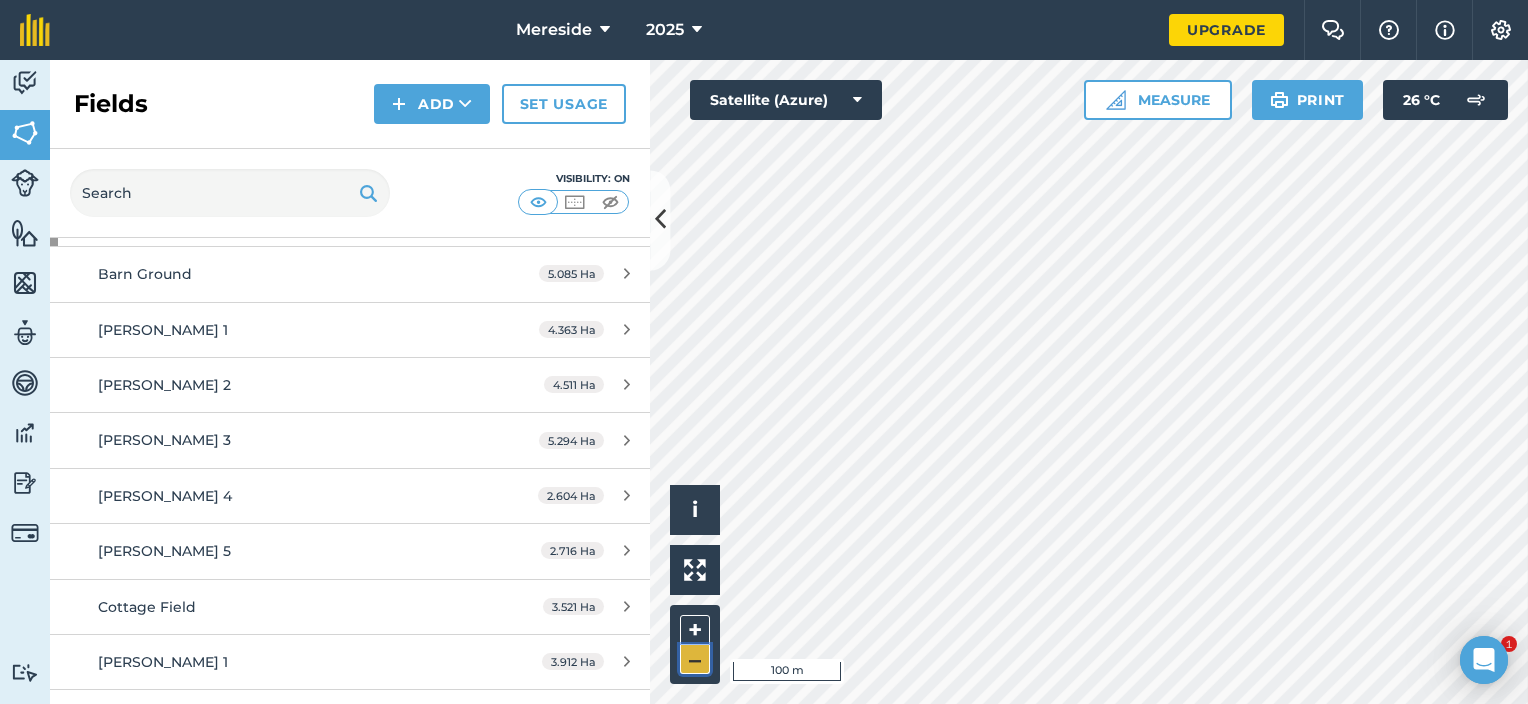 click on "–" at bounding box center [695, 659] 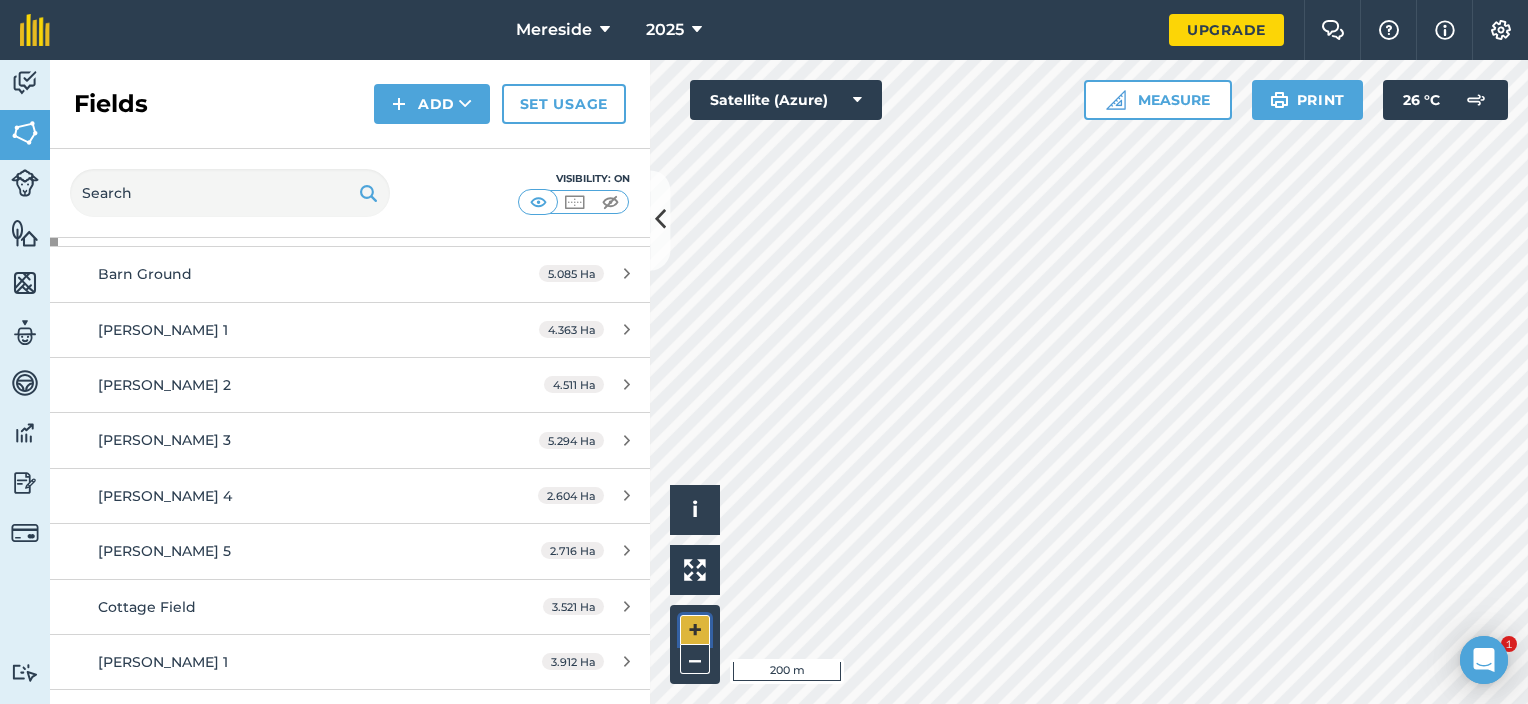 click on "+" at bounding box center (695, 630) 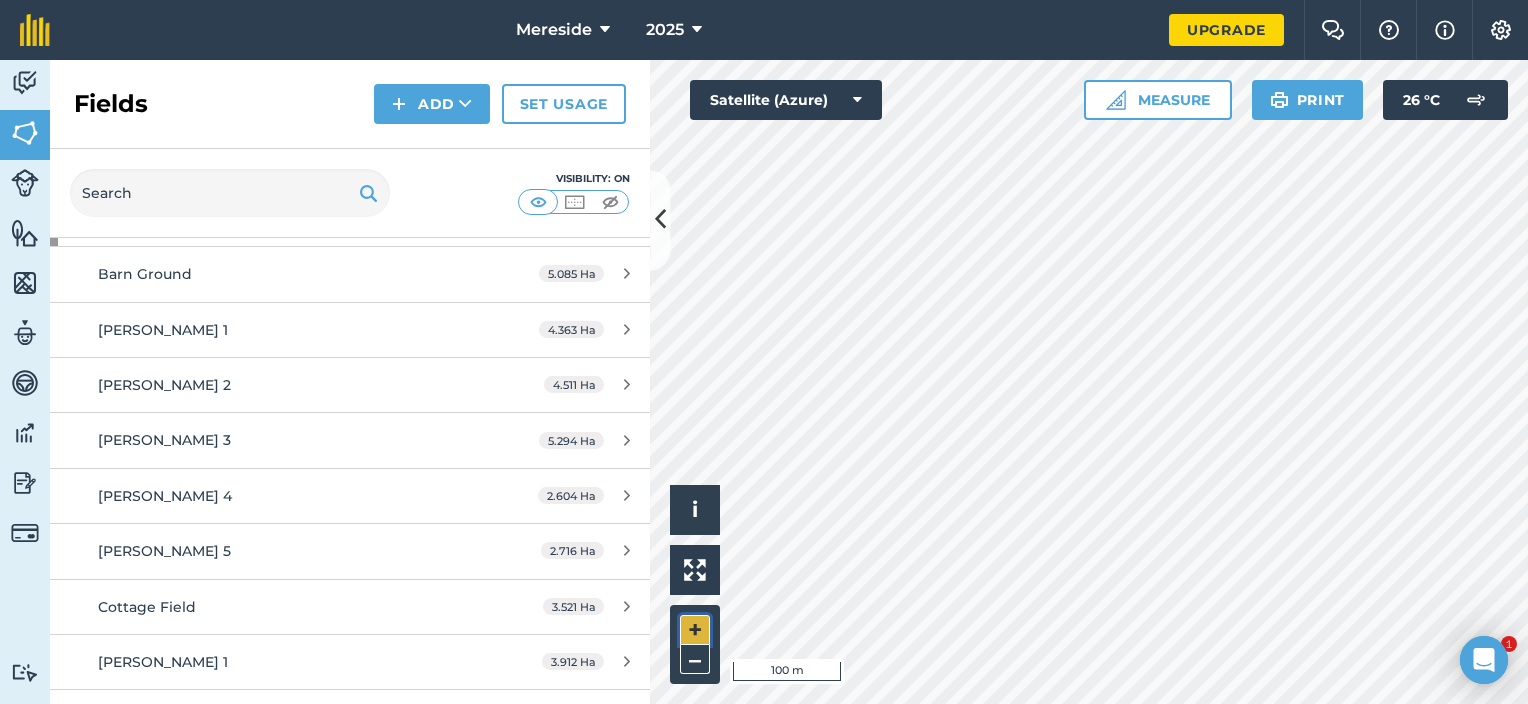 click on "+" at bounding box center [695, 630] 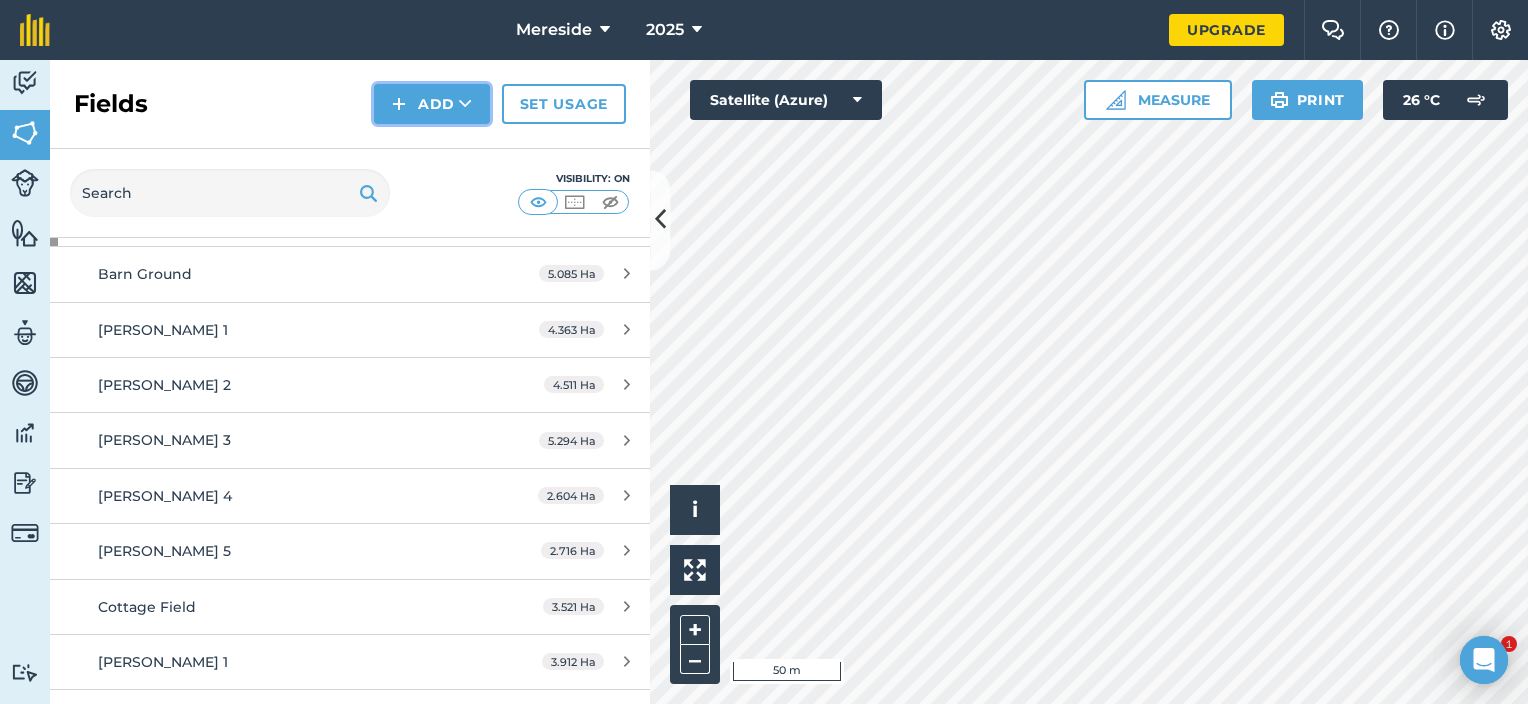 click on "Add" at bounding box center (432, 104) 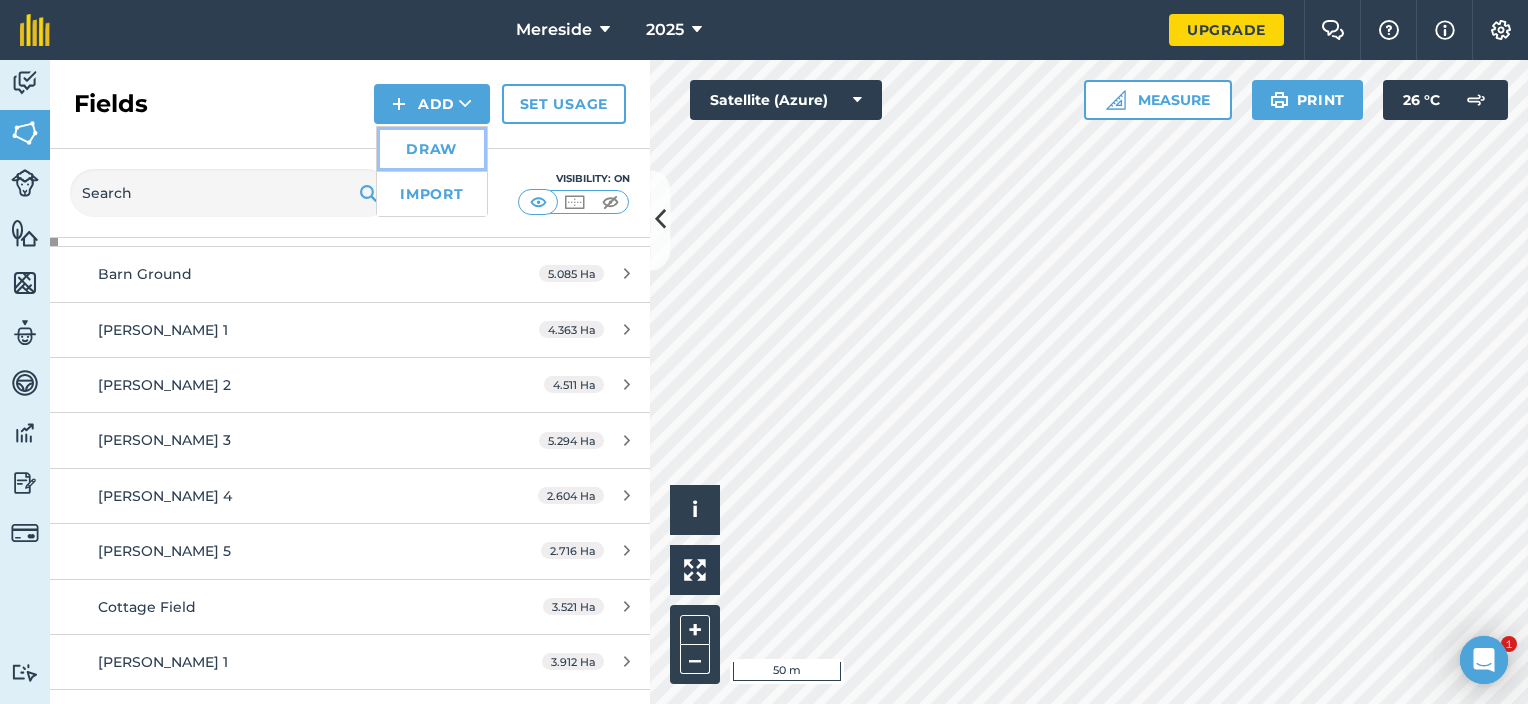 click on "Draw" at bounding box center (432, 149) 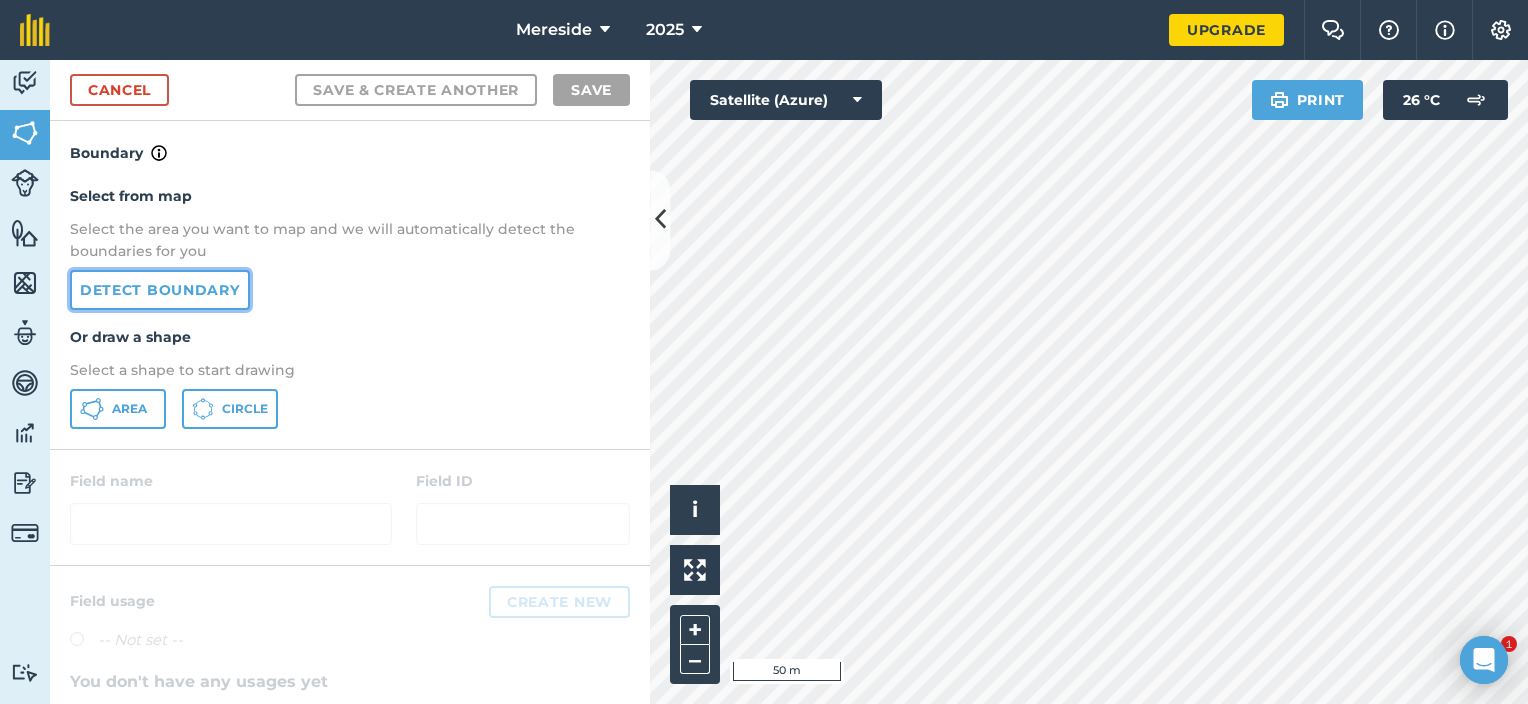 click on "Detect boundary" at bounding box center [160, 290] 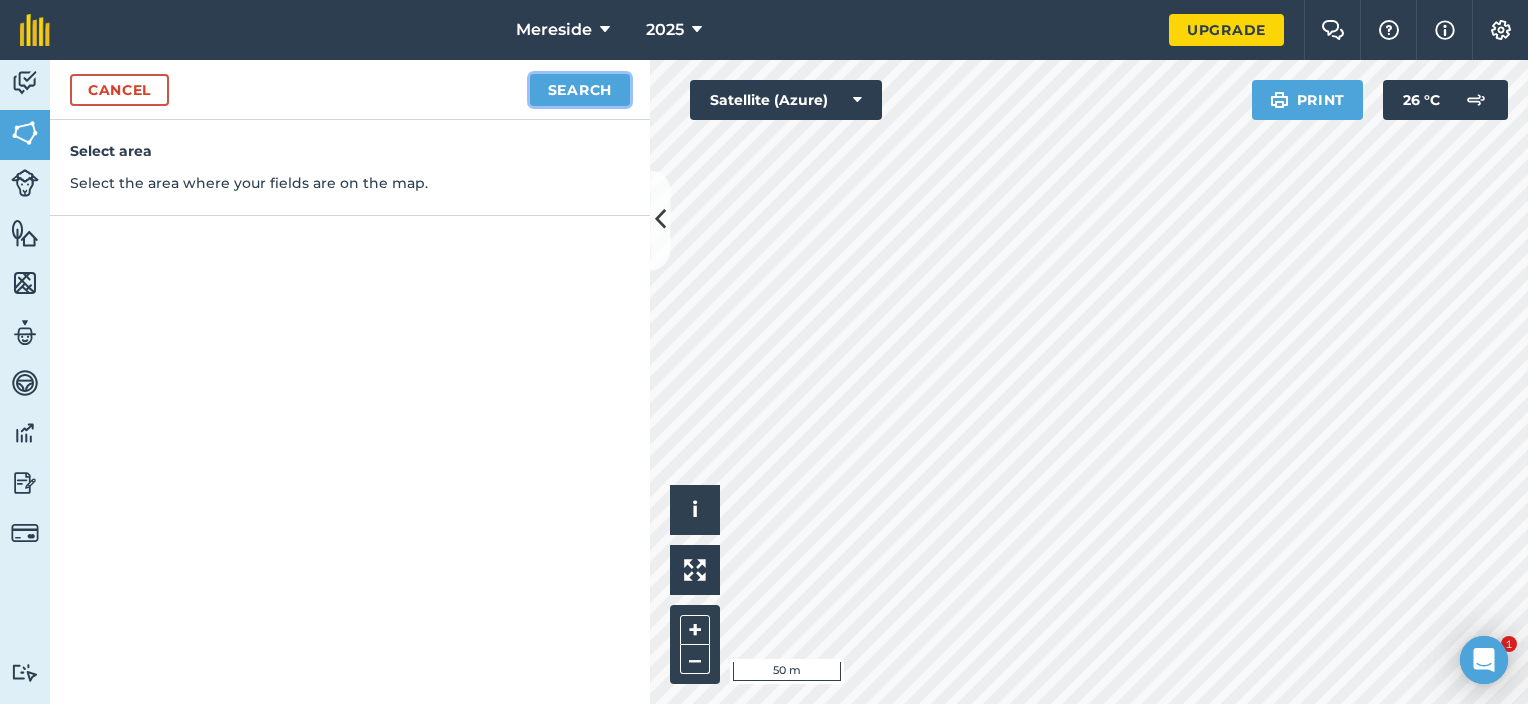 click on "Search" at bounding box center [580, 90] 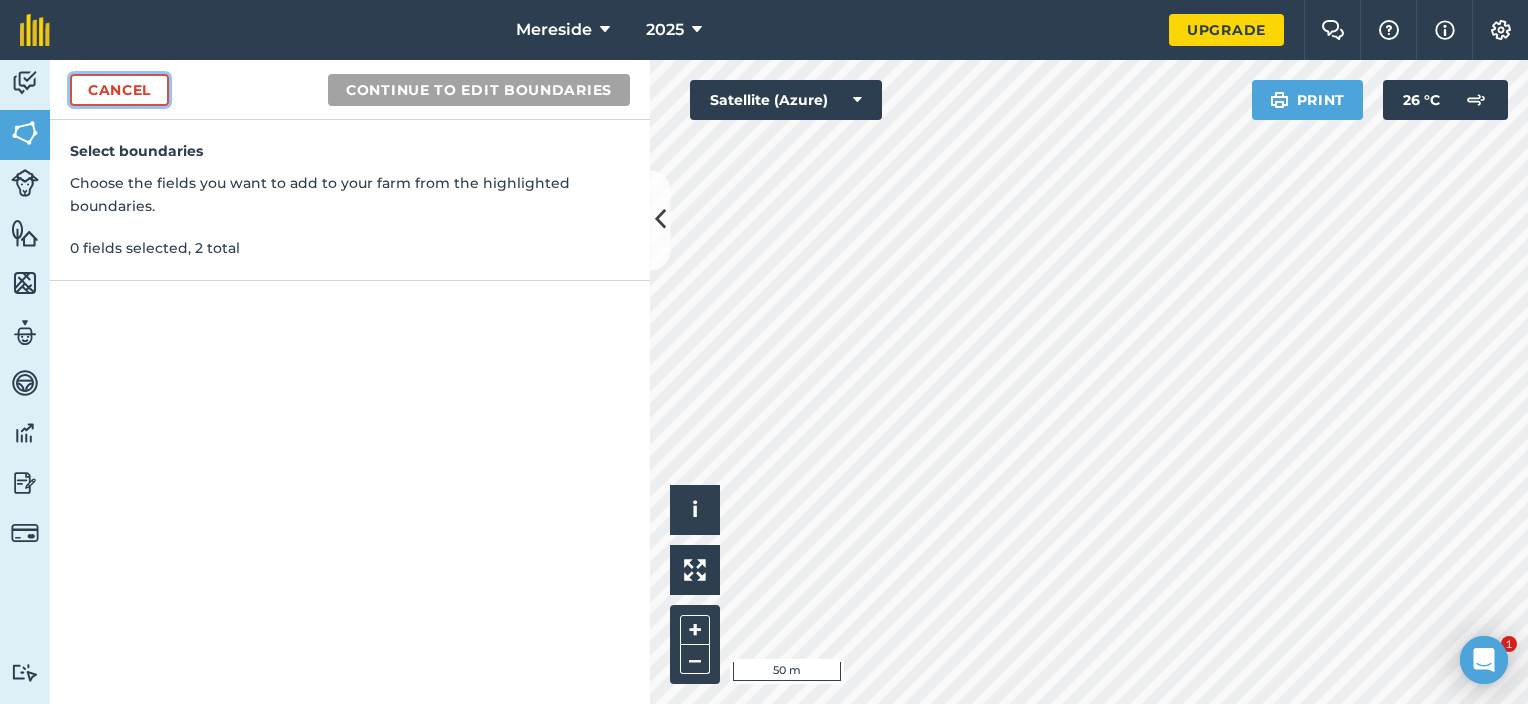 click on "Cancel" at bounding box center (119, 90) 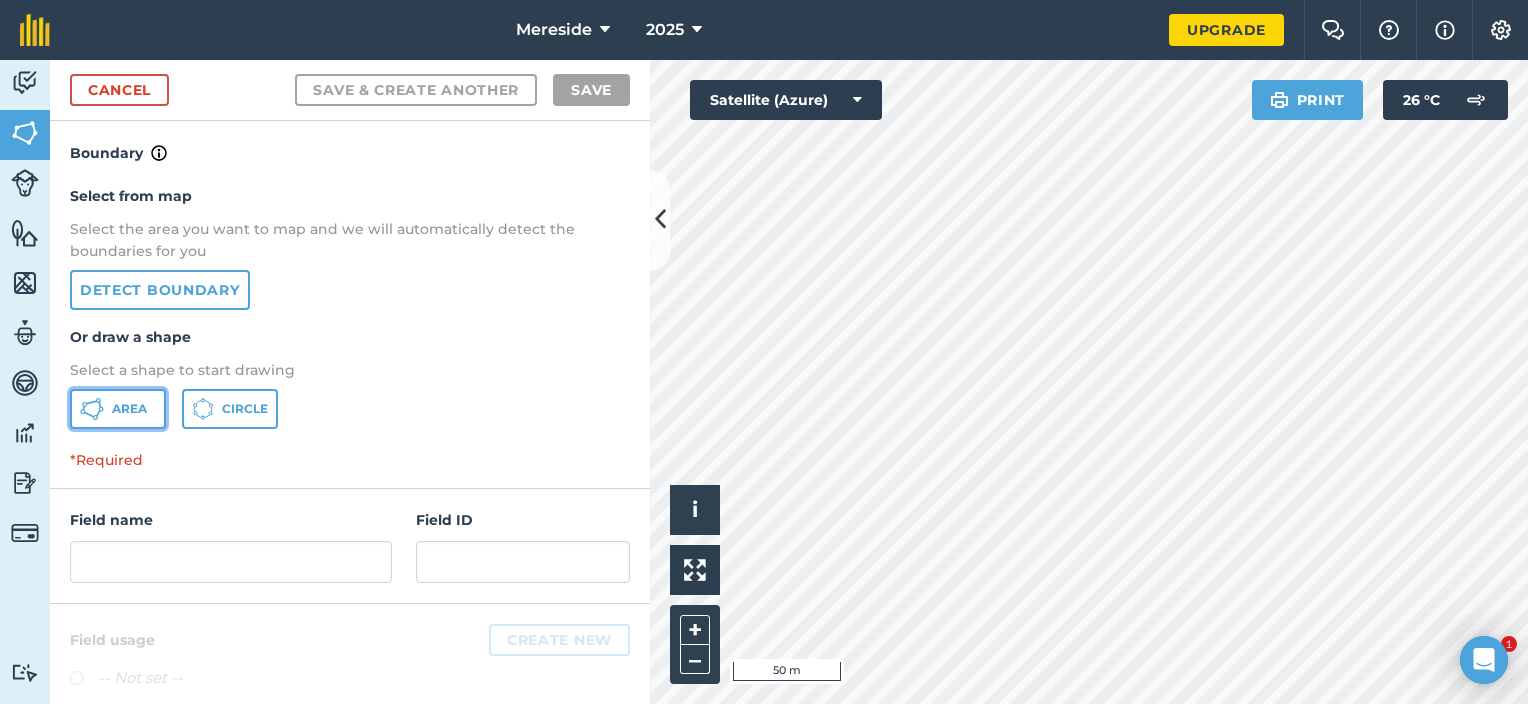 click on "Area" at bounding box center (118, 409) 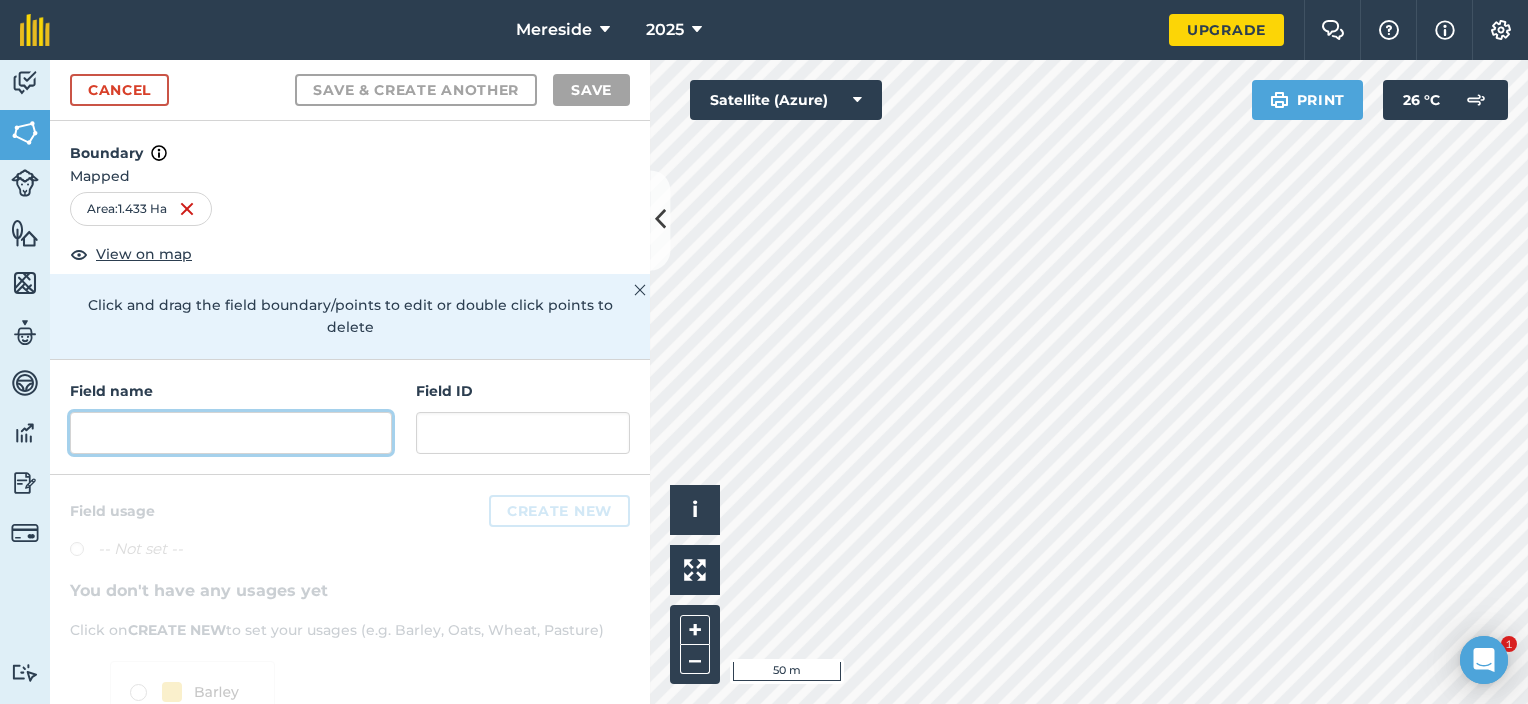 click at bounding box center (231, 433) 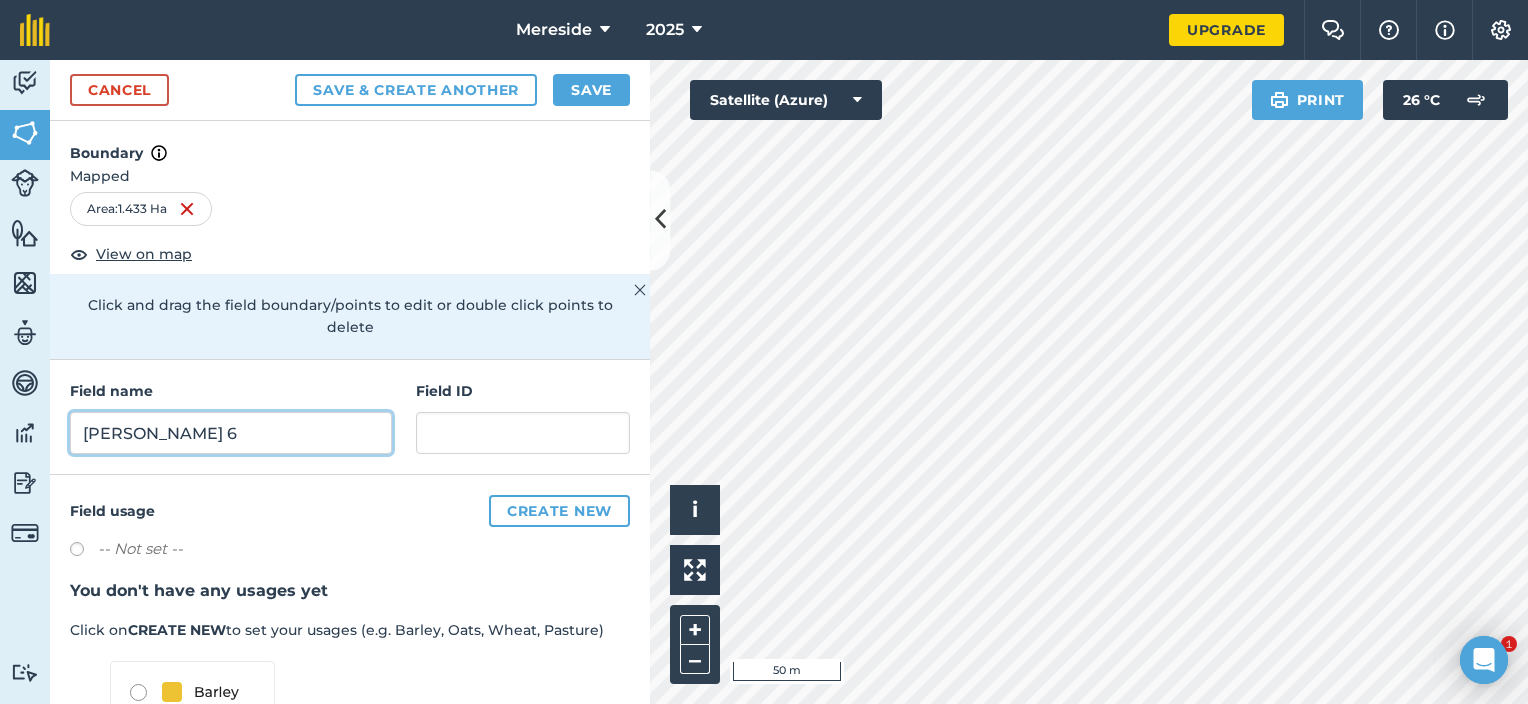 type on "[PERSON_NAME] 6" 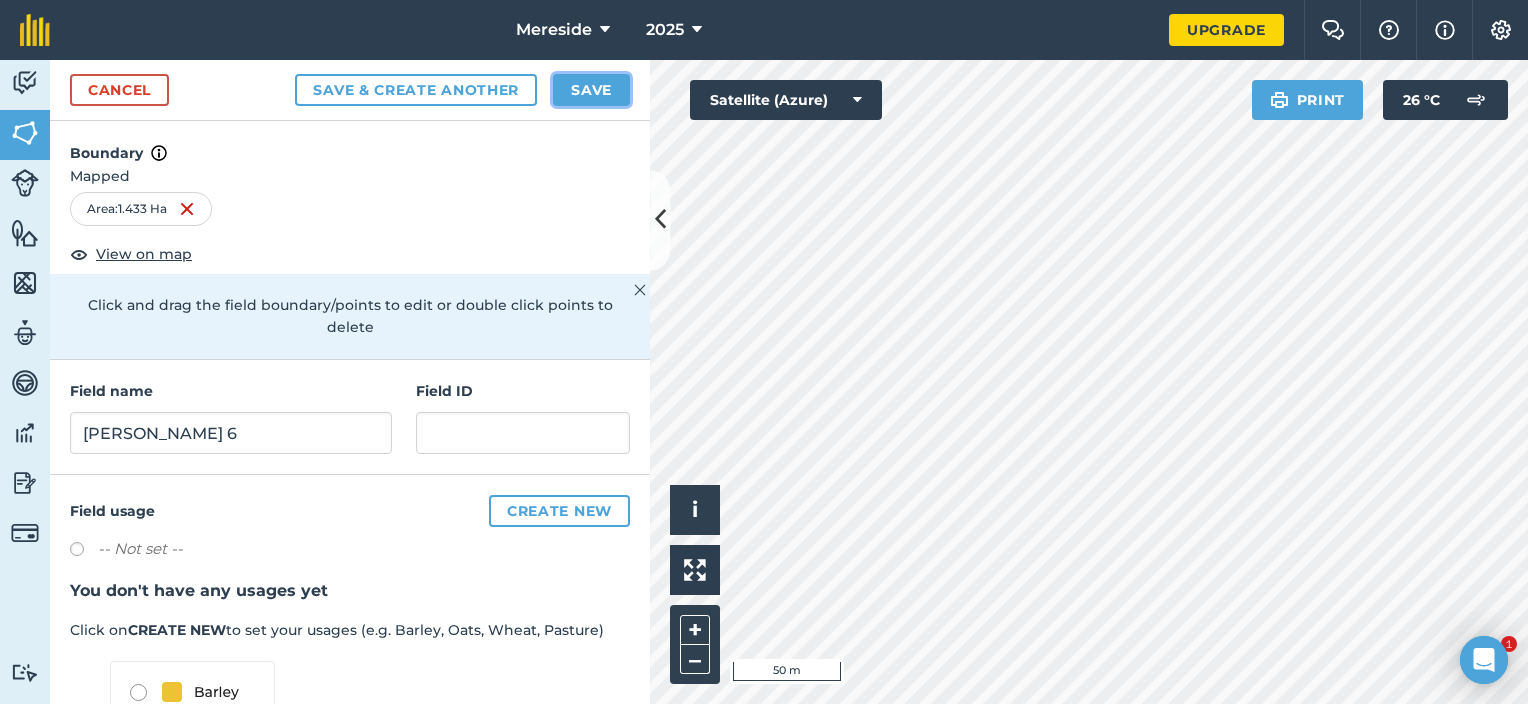 click on "Save" at bounding box center (591, 90) 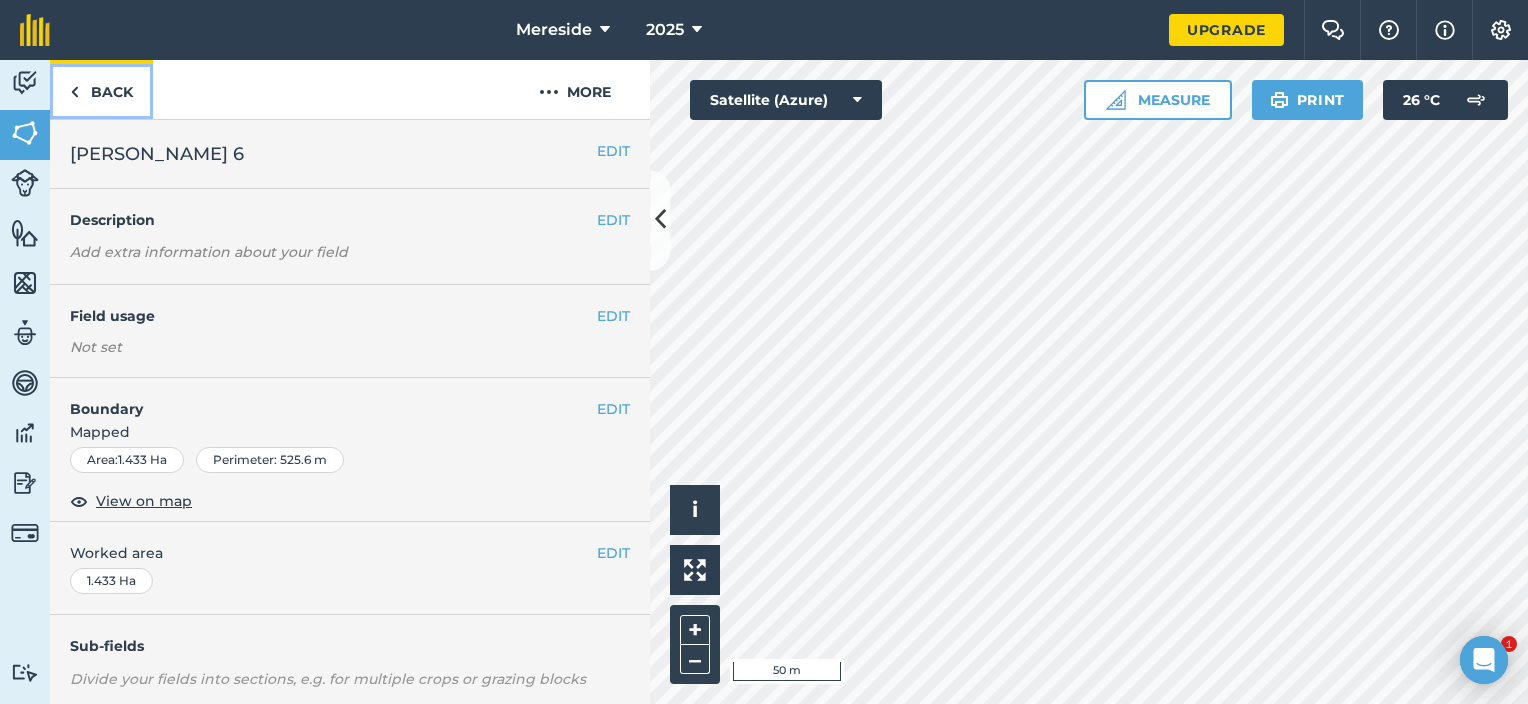 click on "Back" at bounding box center [101, 89] 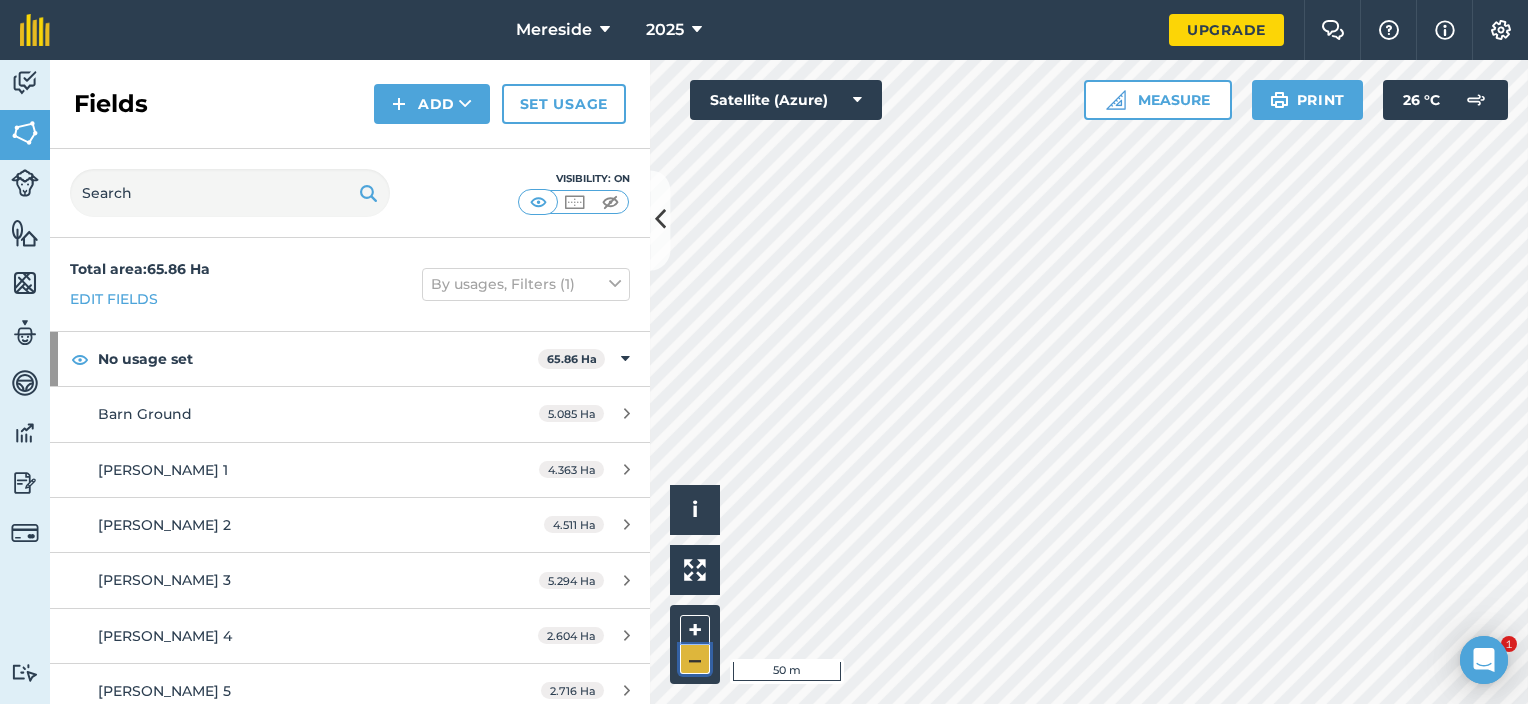 click on "–" at bounding box center (695, 659) 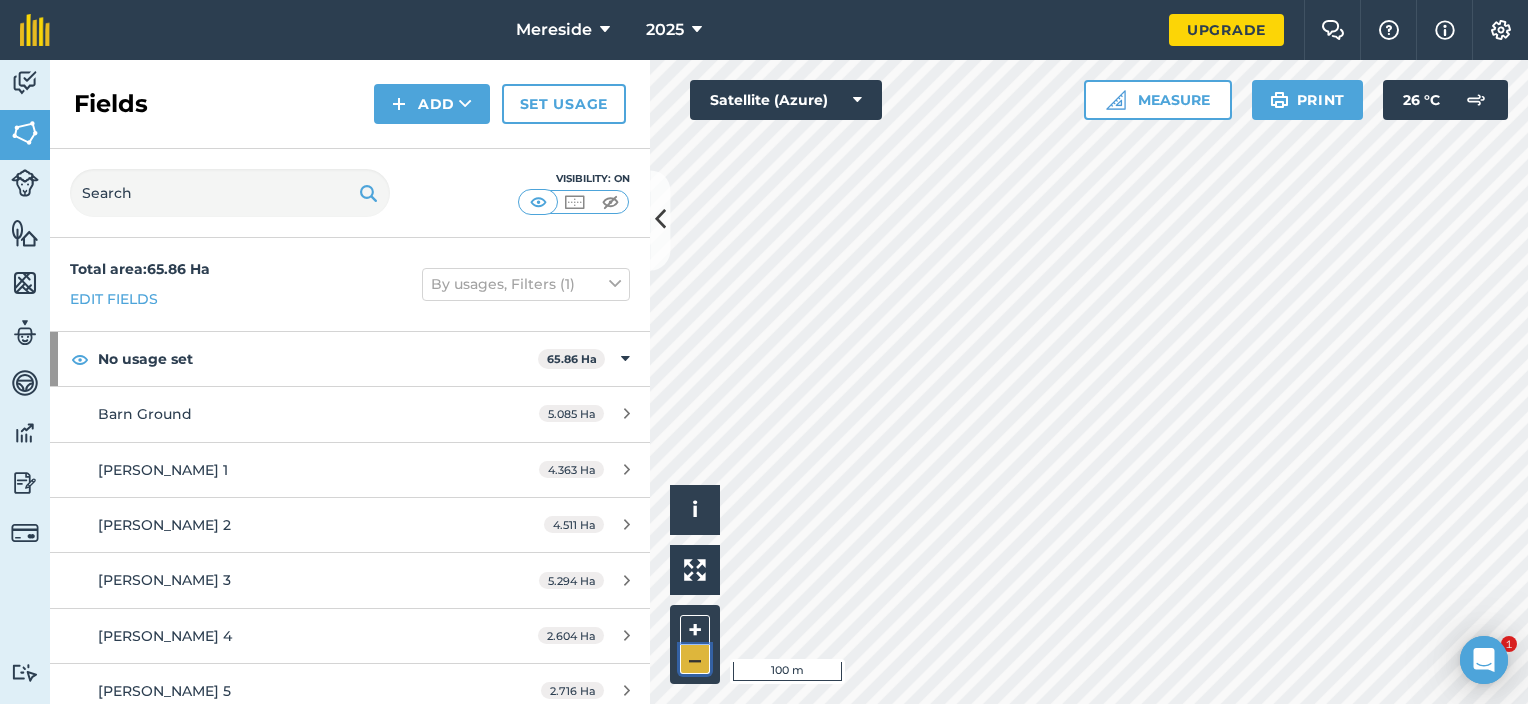 click on "–" at bounding box center [695, 659] 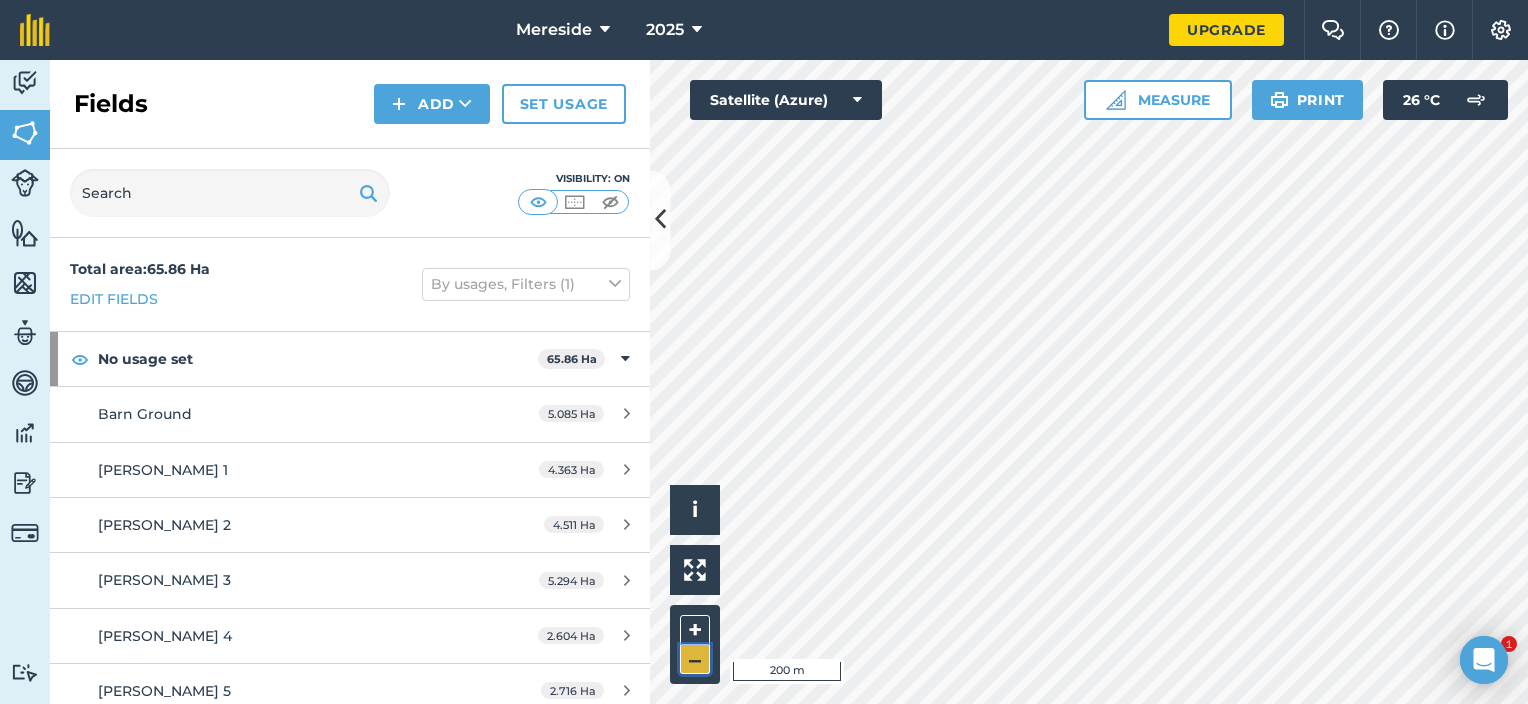 click on "–" at bounding box center (695, 659) 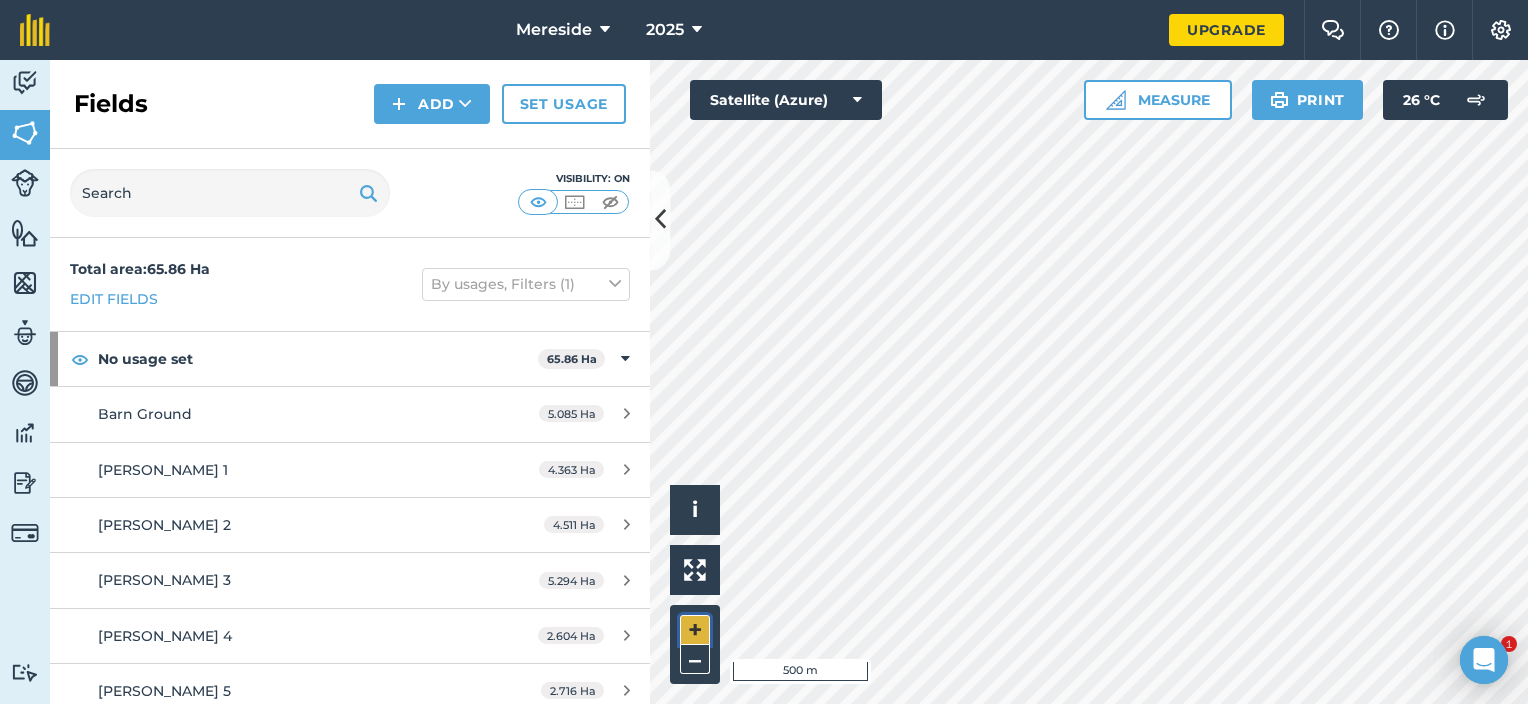 click on "+" at bounding box center (695, 630) 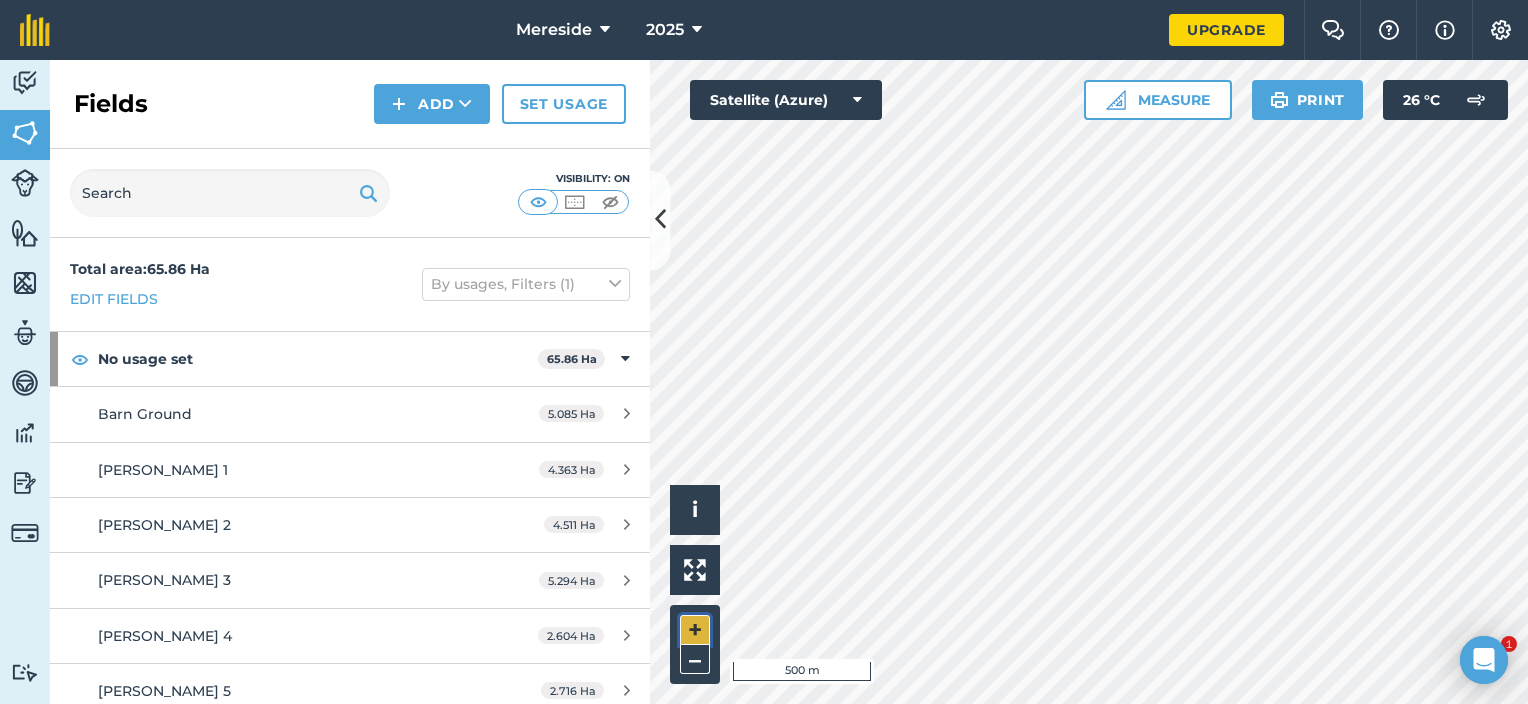 click on "+" at bounding box center (695, 630) 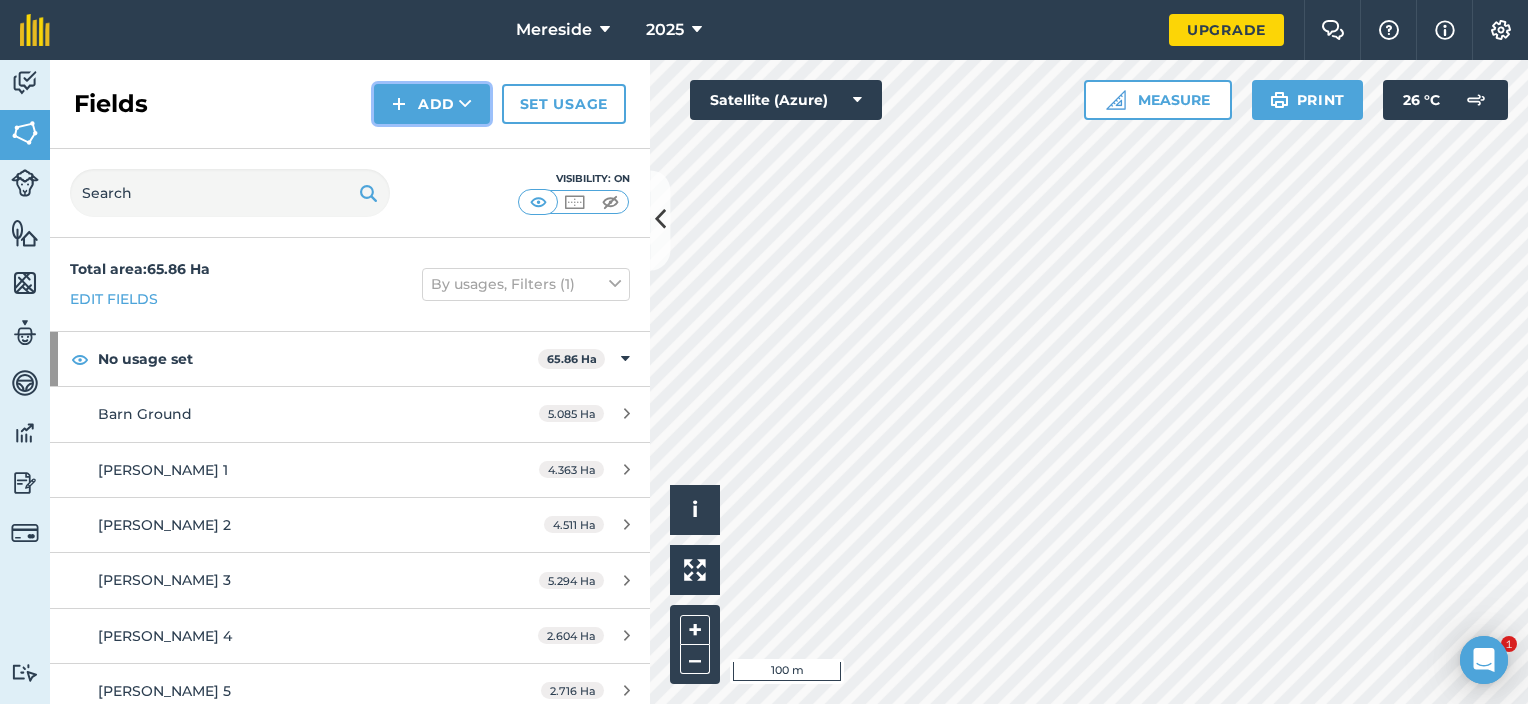 click on "Add" at bounding box center (432, 104) 